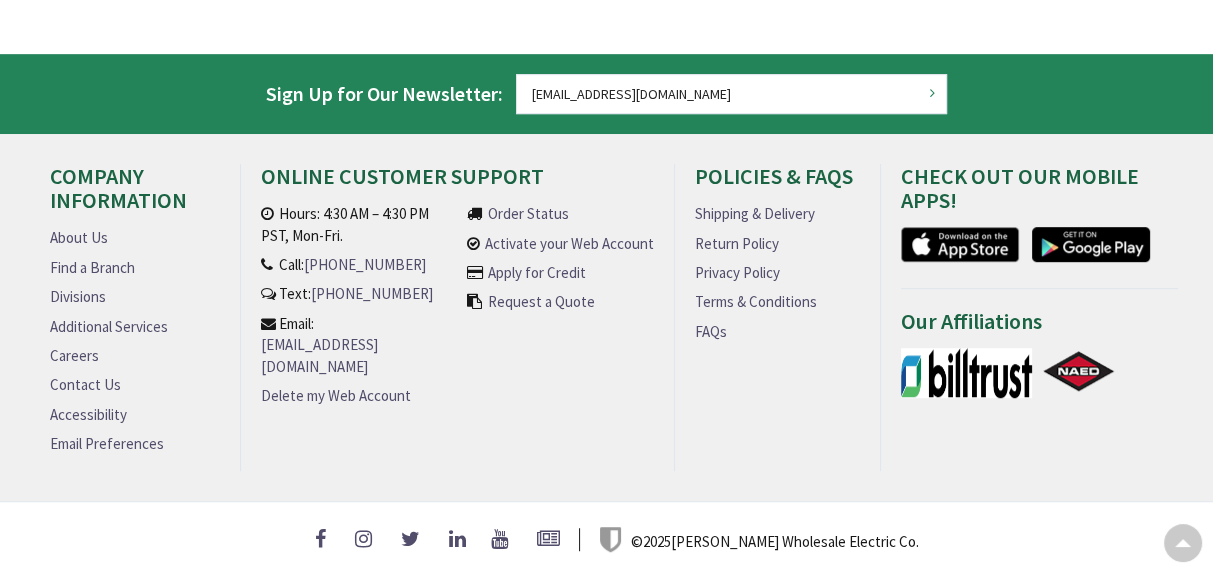 scroll, scrollTop: 1036, scrollLeft: 0, axis: vertical 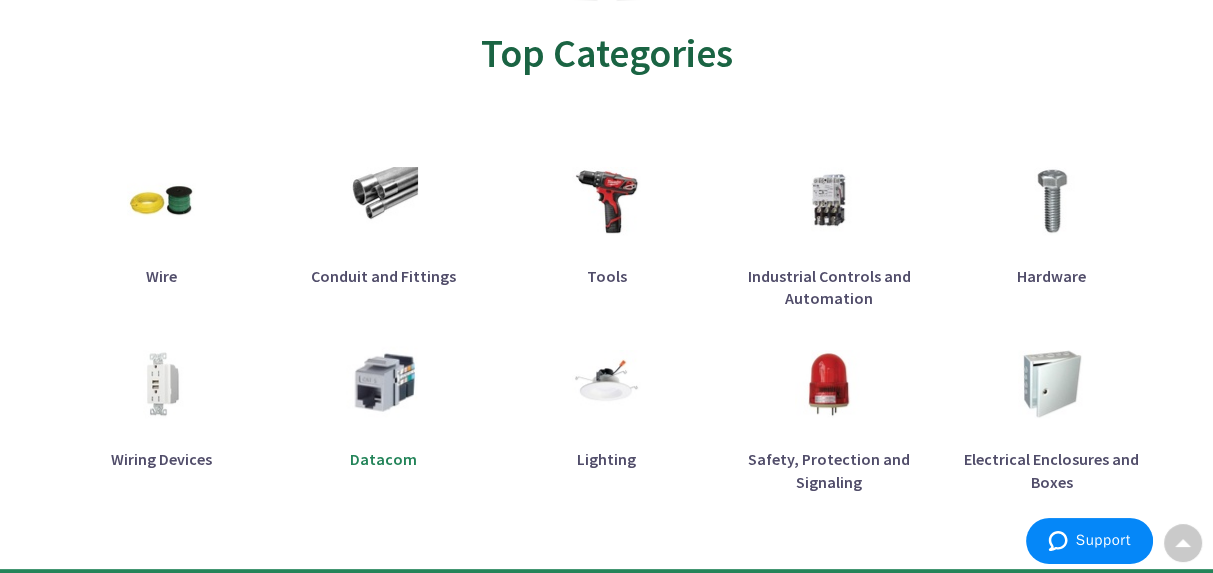 drag, startPoint x: 0, startPoint y: 568, endPoint x: 471, endPoint y: 343, distance: 521.9828 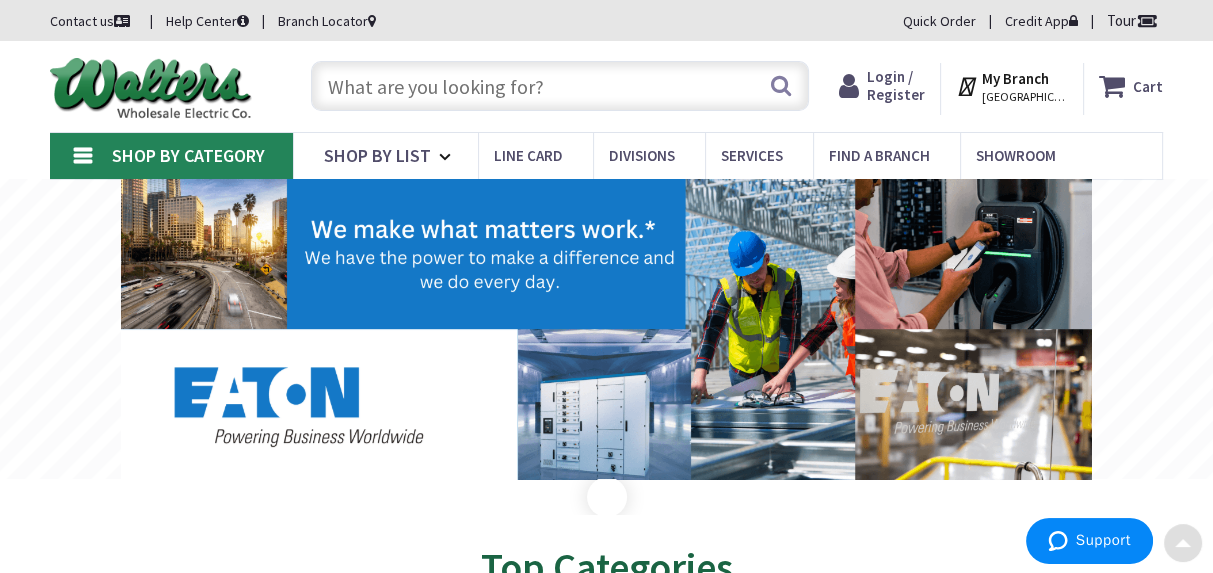 scroll, scrollTop: 0, scrollLeft: 0, axis: both 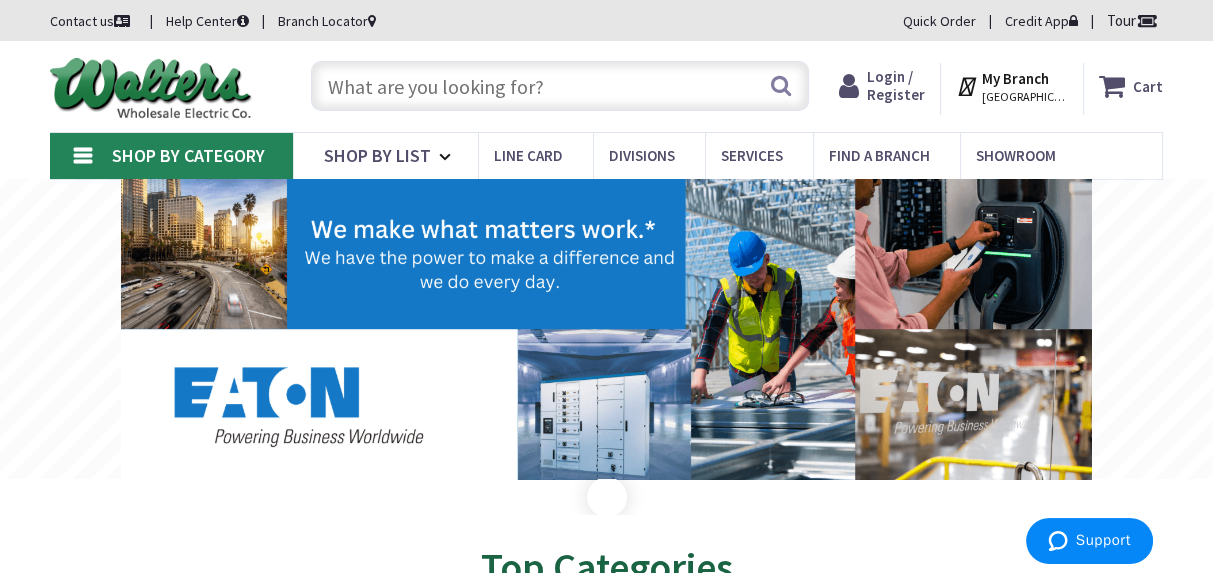 click at bounding box center [559, 86] 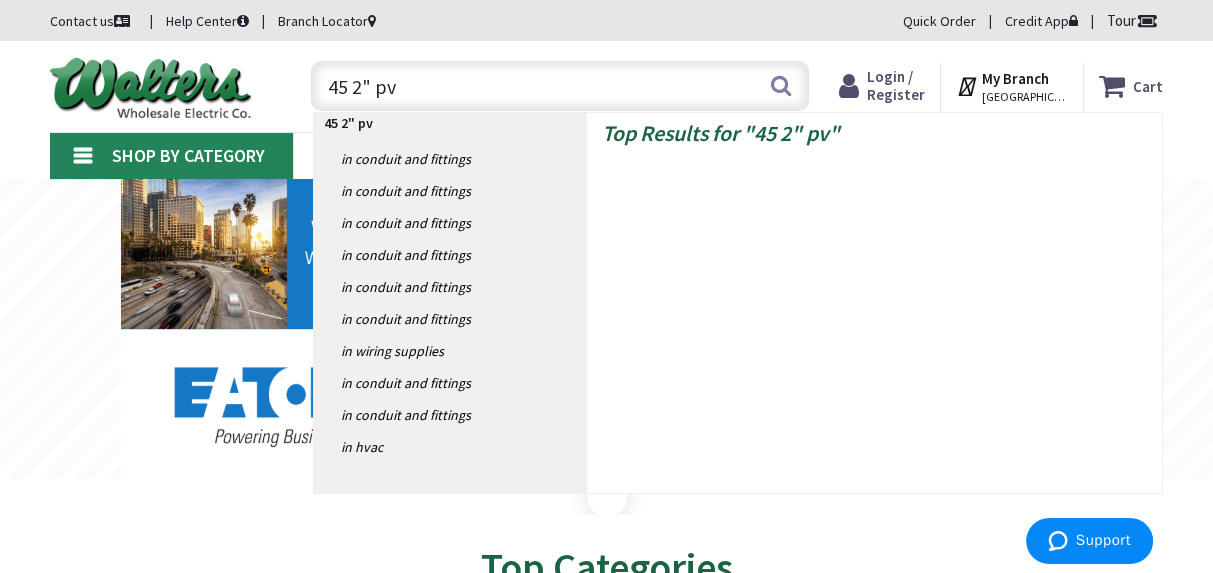 type on "45 2" pvc" 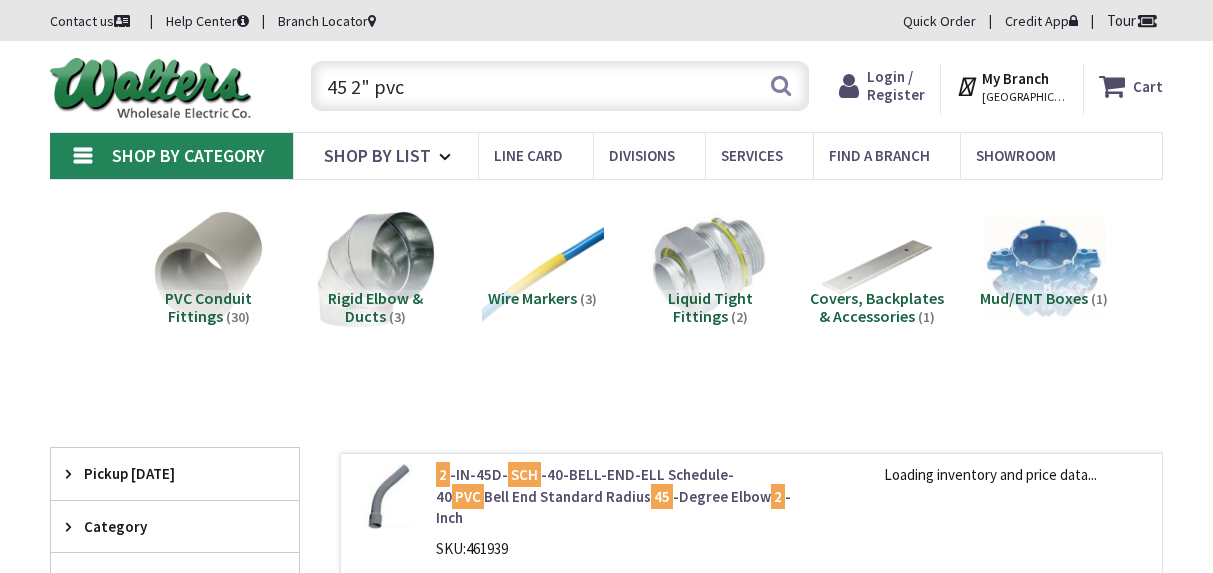scroll, scrollTop: 0, scrollLeft: 0, axis: both 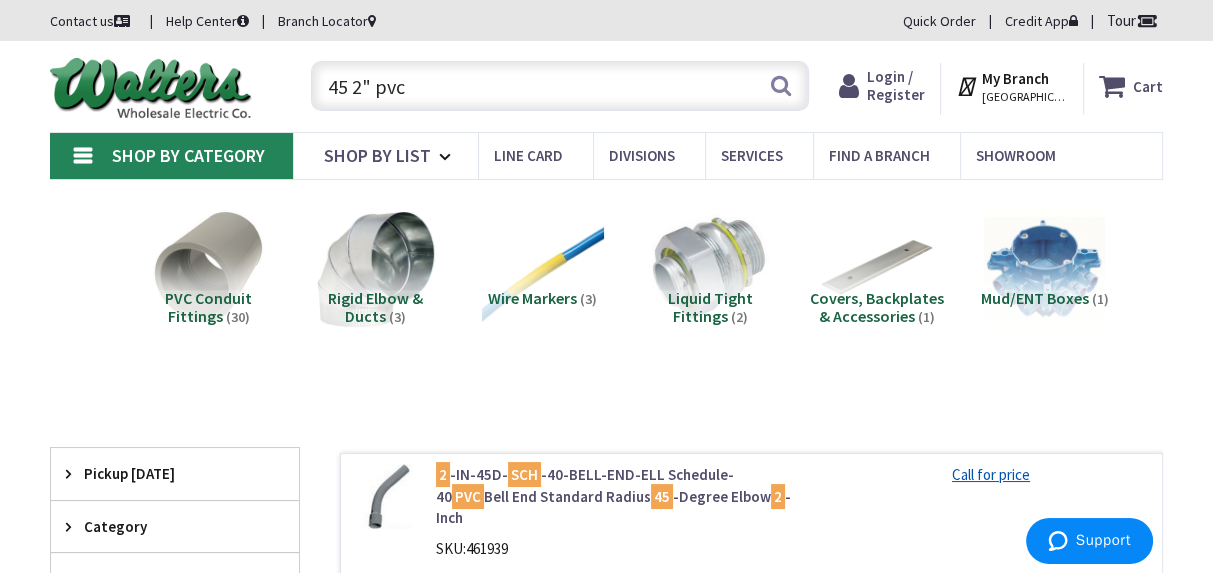 click on "Login / Register" at bounding box center [896, 85] 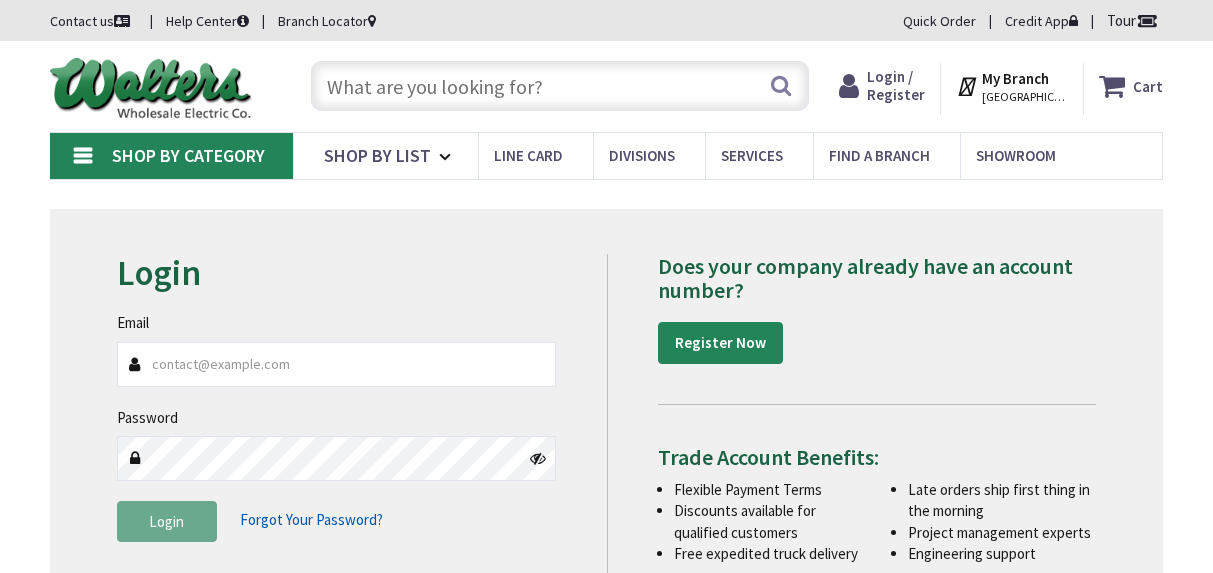scroll, scrollTop: 0, scrollLeft: 0, axis: both 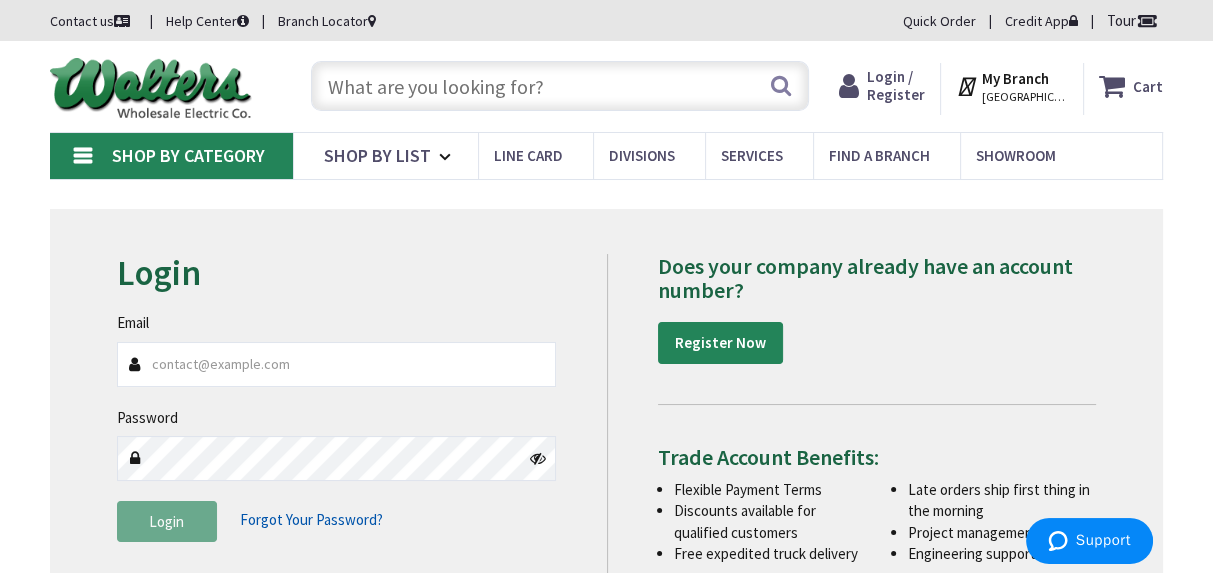type on "[EMAIL_ADDRESS][DOMAIN_NAME]" 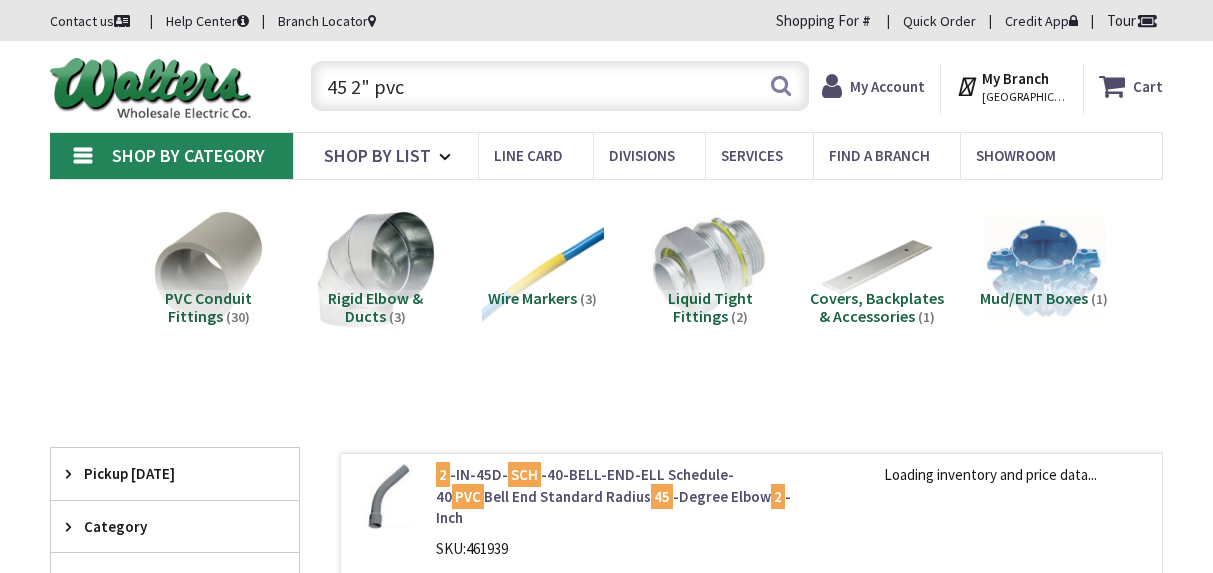 scroll, scrollTop: 0, scrollLeft: 0, axis: both 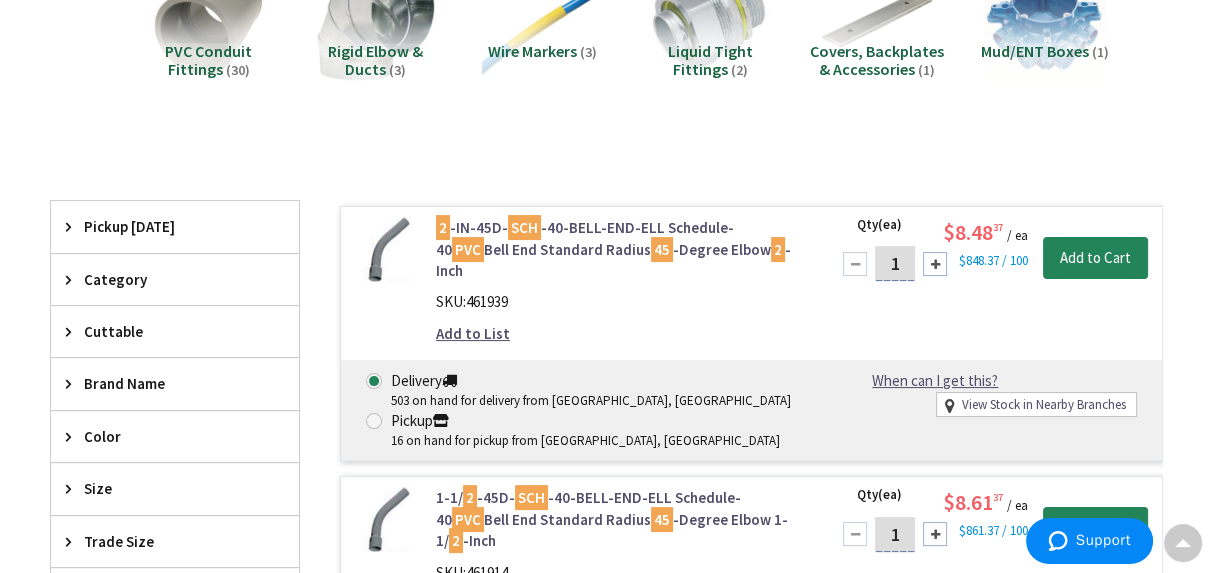click on "2 -IN-45D- SCH -40-BELL-END-ELL Schedule-40  PVC  Bell End Standard Radius  45 -Degree Elbow  2 -Inch" at bounding box center (620, 249) 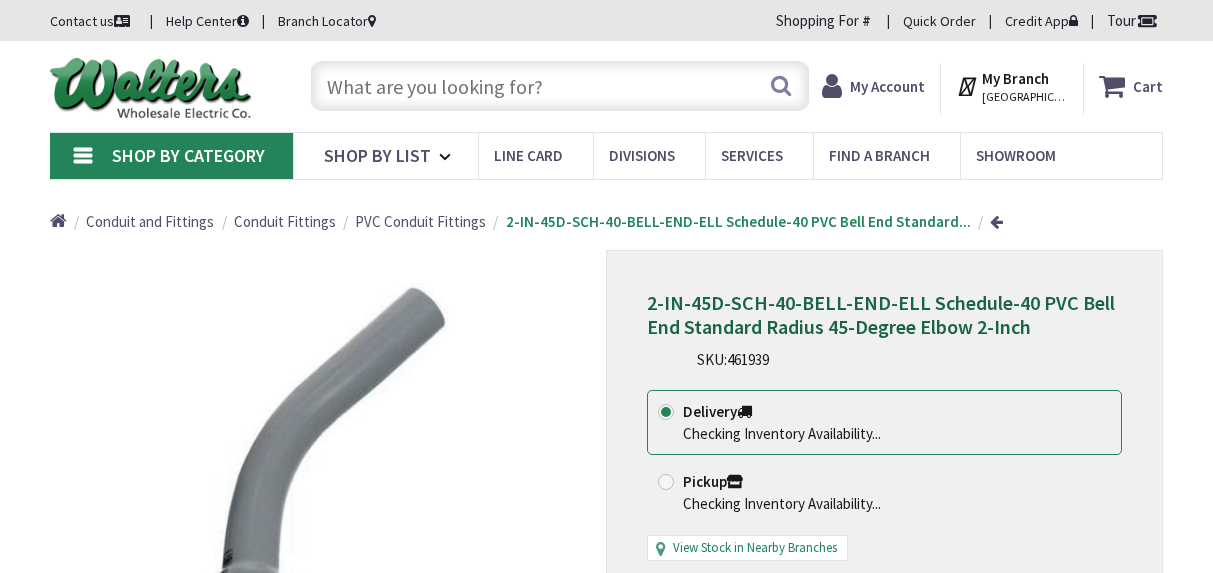 scroll, scrollTop: 0, scrollLeft: 0, axis: both 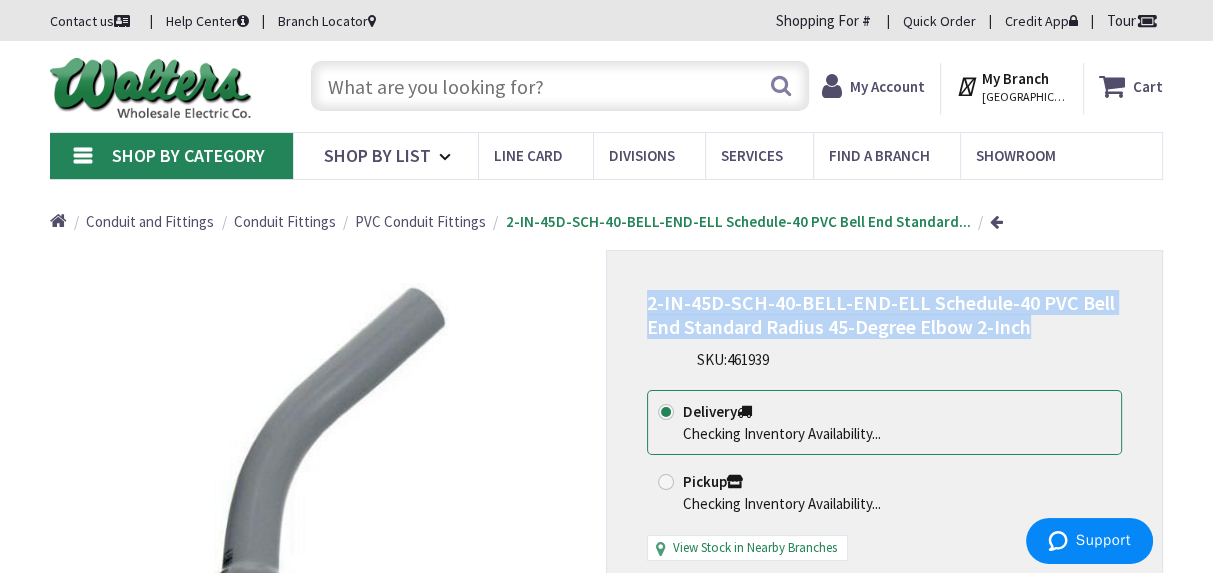 drag, startPoint x: 645, startPoint y: 289, endPoint x: 1078, endPoint y: 323, distance: 434.33282 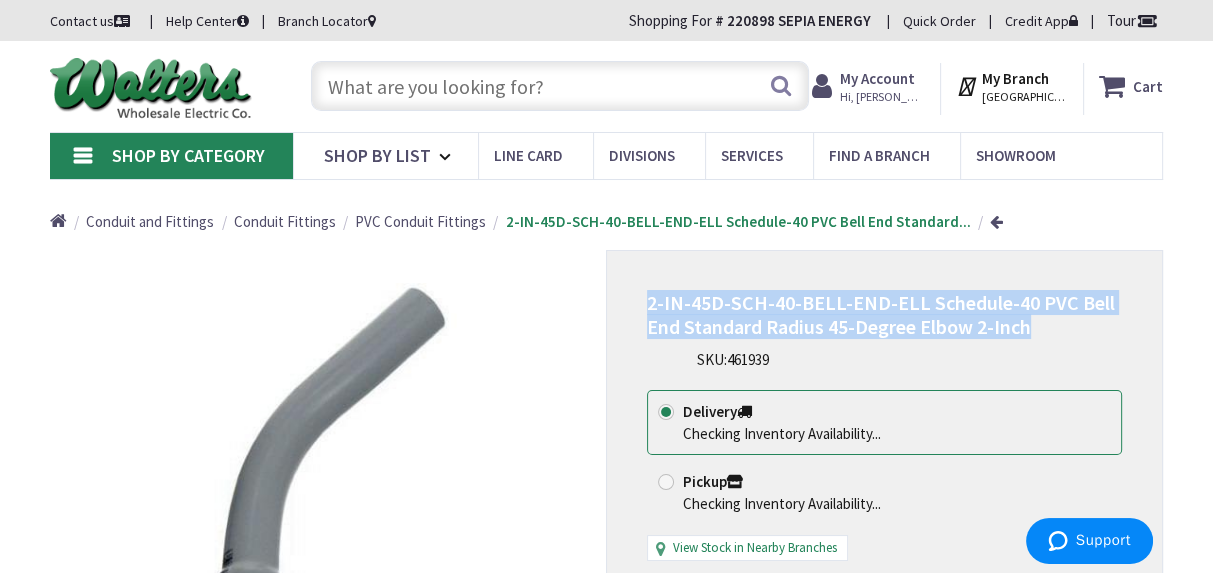 click on "2-IN-45D-SCH-40-BELL-END-ELL Schedule-40 PVC Bell End Standard Radius 45-Degree Elbow 2-Inch" at bounding box center (884, 315) 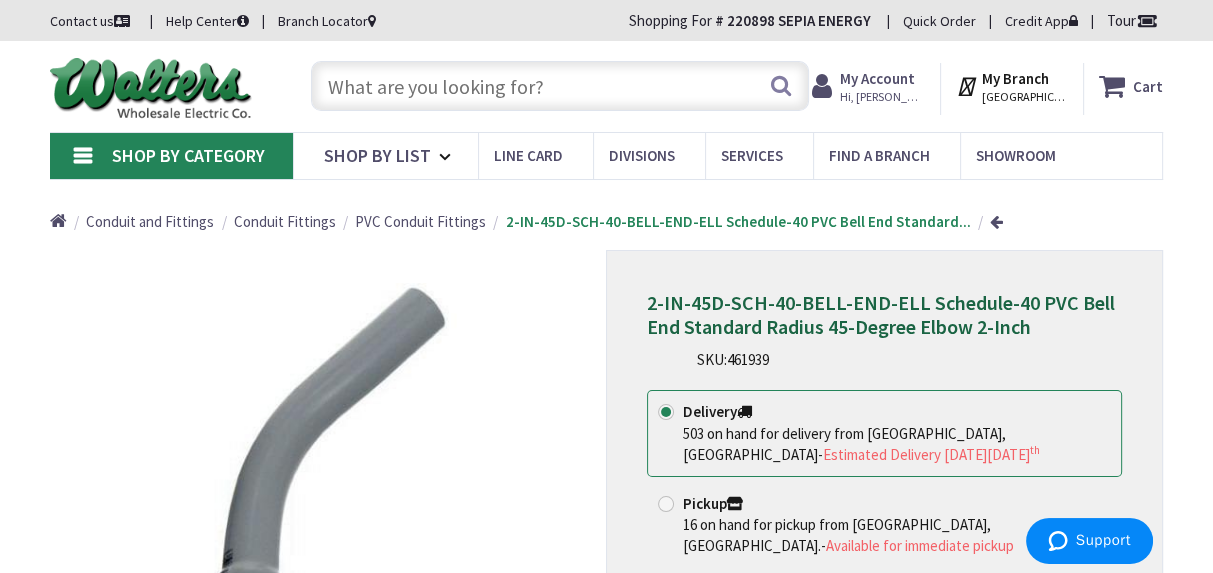 click at bounding box center (559, 86) 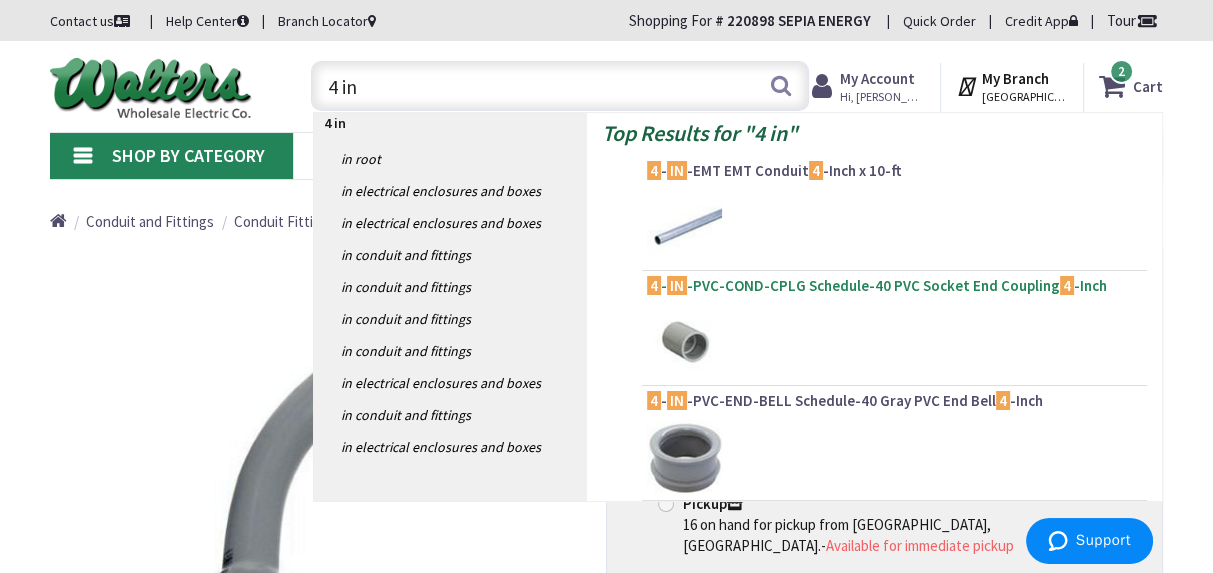 type on "4 in" 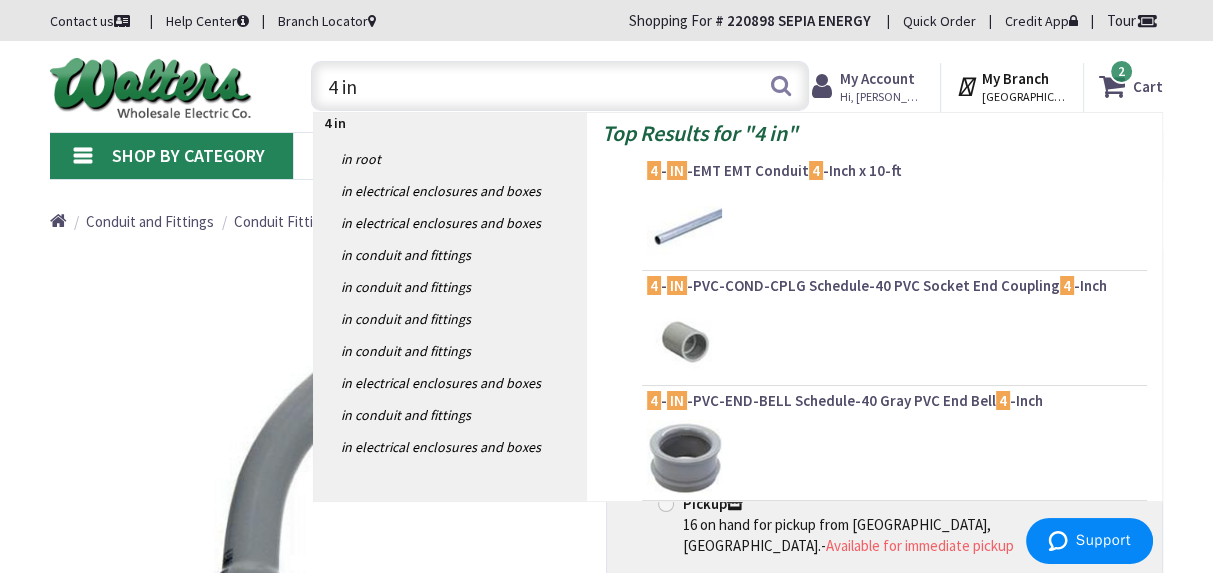 click on "4 - IN -PVC-COND-CPLG Schedule-40 PVC Socket End Coupling  4 -Inch" at bounding box center [894, 288] 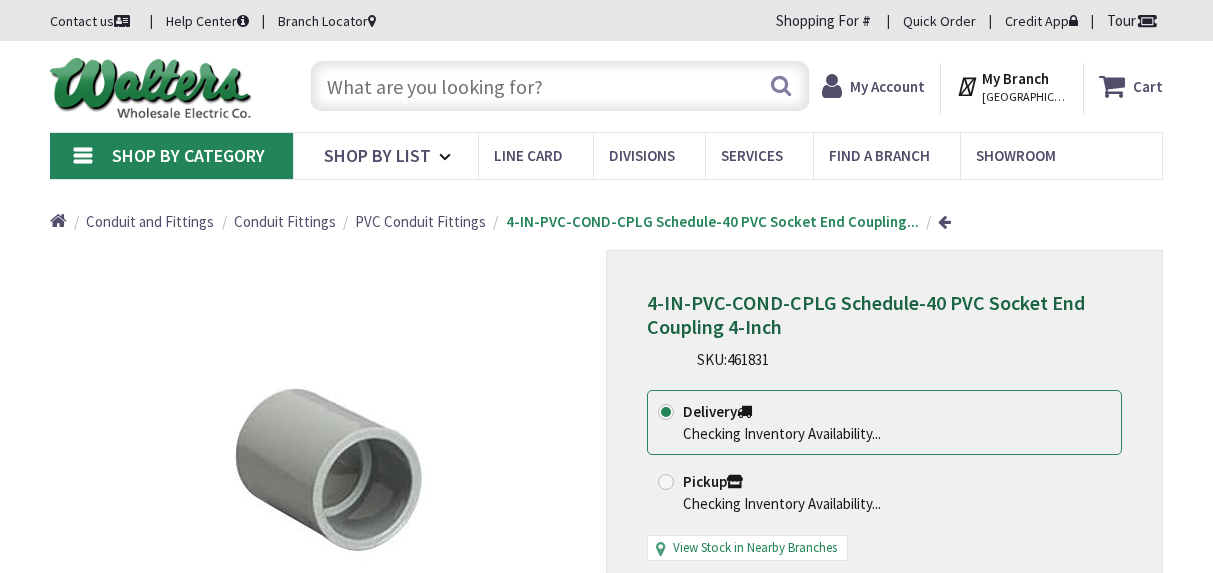 scroll, scrollTop: 0, scrollLeft: 0, axis: both 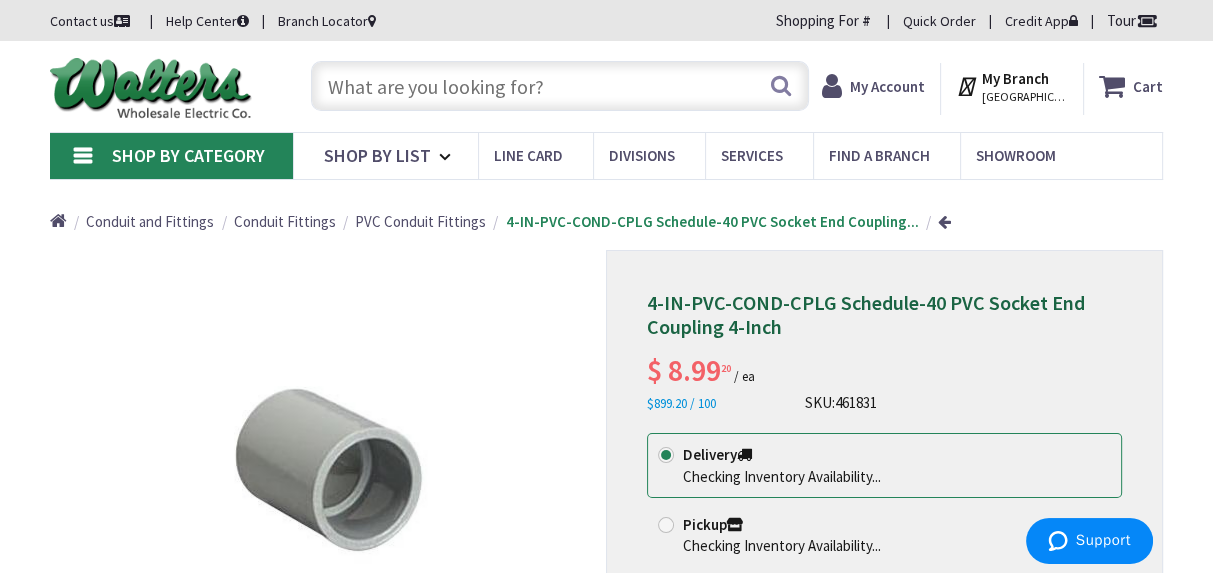click on "Skip to Content
Toggle Nav
Search
Cart
My Cart
Close" at bounding box center (606, 86) 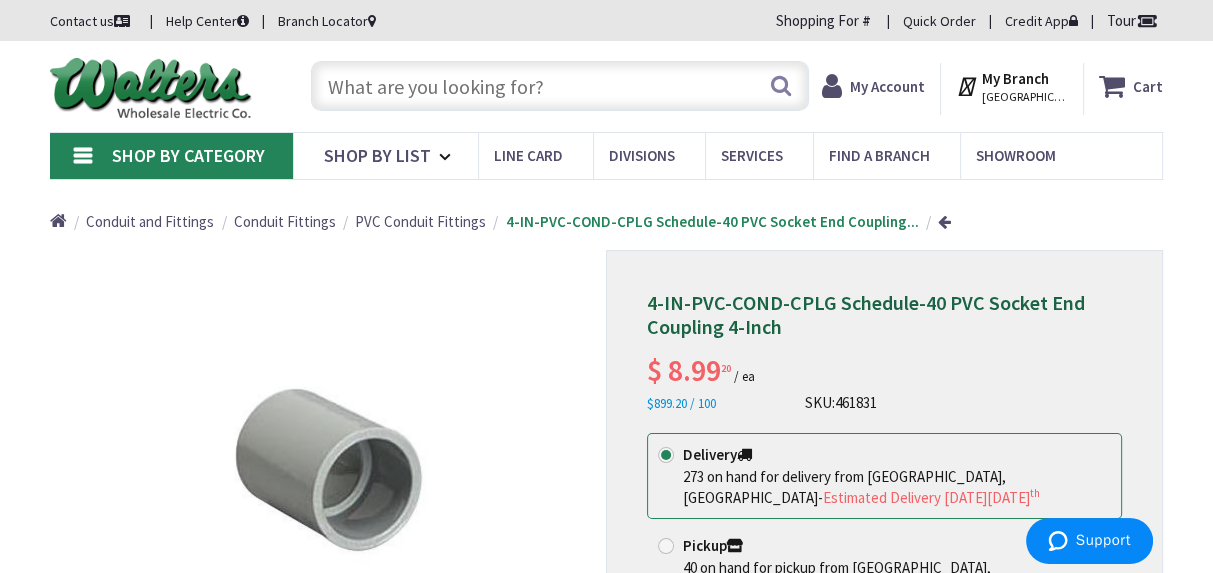 click at bounding box center [559, 86] 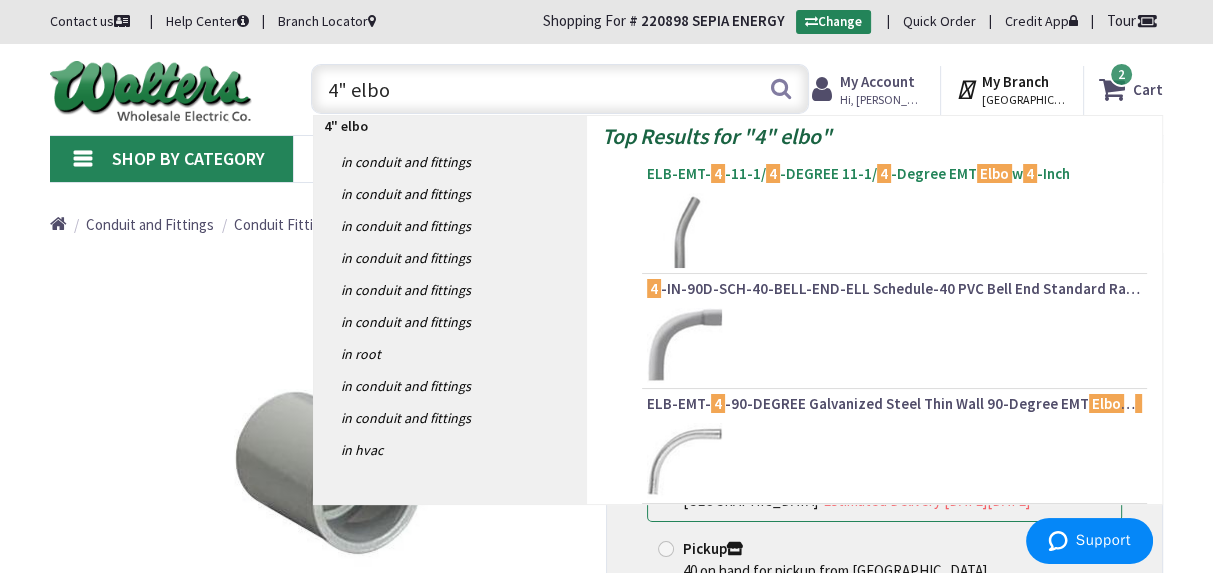 type on "4" elbo" 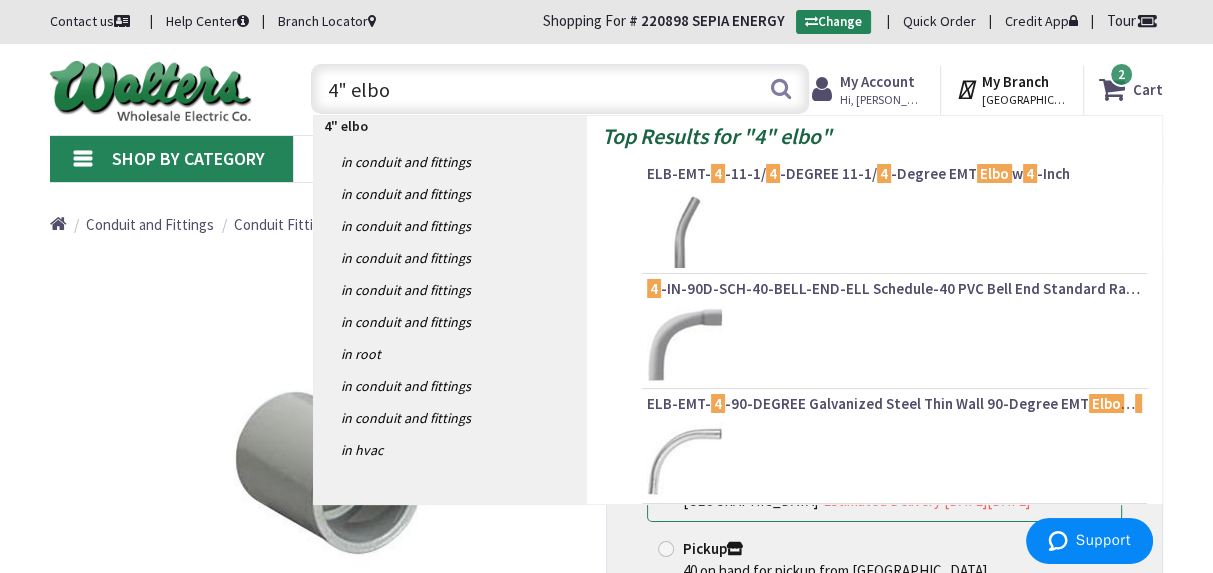 click on "ELB-EMT- 4 -11-1/ 4 -DEGREE 11-1/ 4 -Degree EMT  Elbo w  4 -Inch" at bounding box center (894, 174) 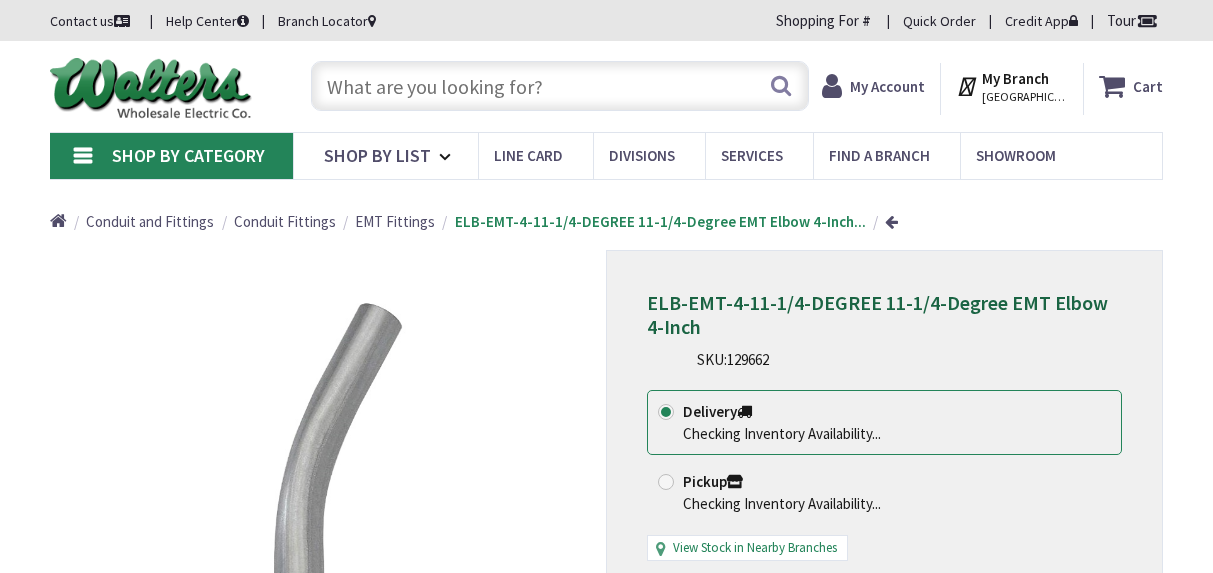 scroll, scrollTop: 0, scrollLeft: 0, axis: both 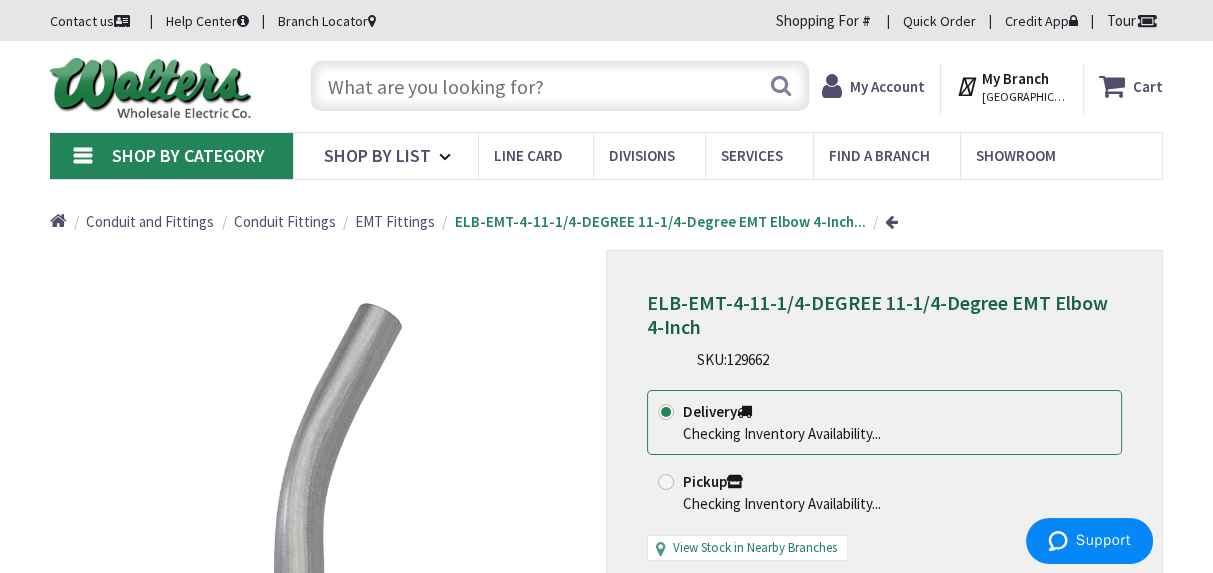 click at bounding box center [559, 86] 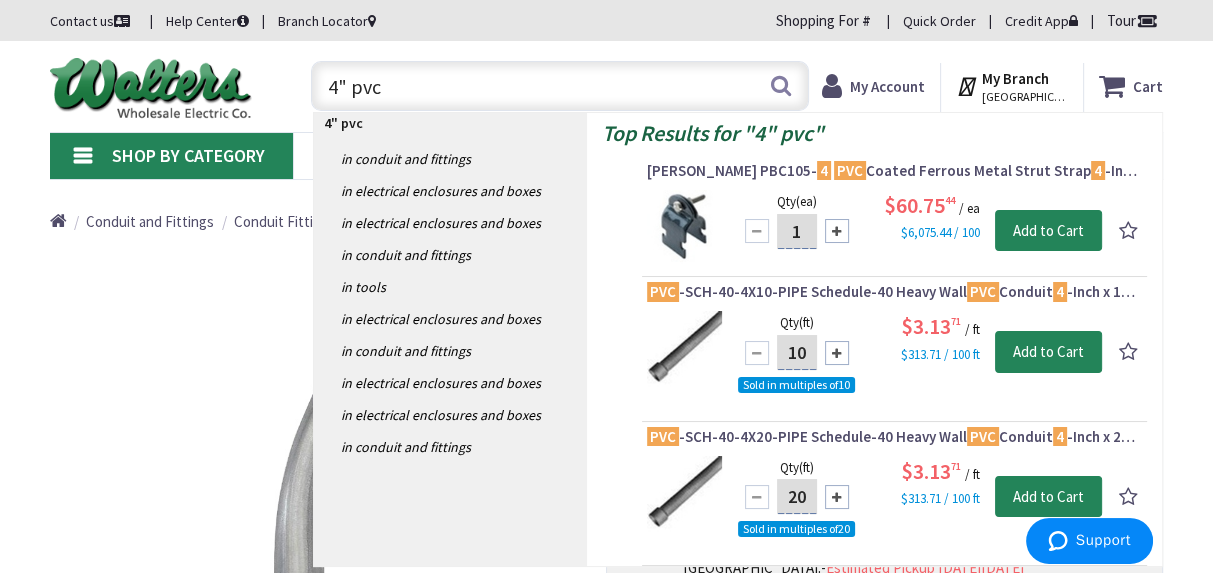 type on "4" pvc" 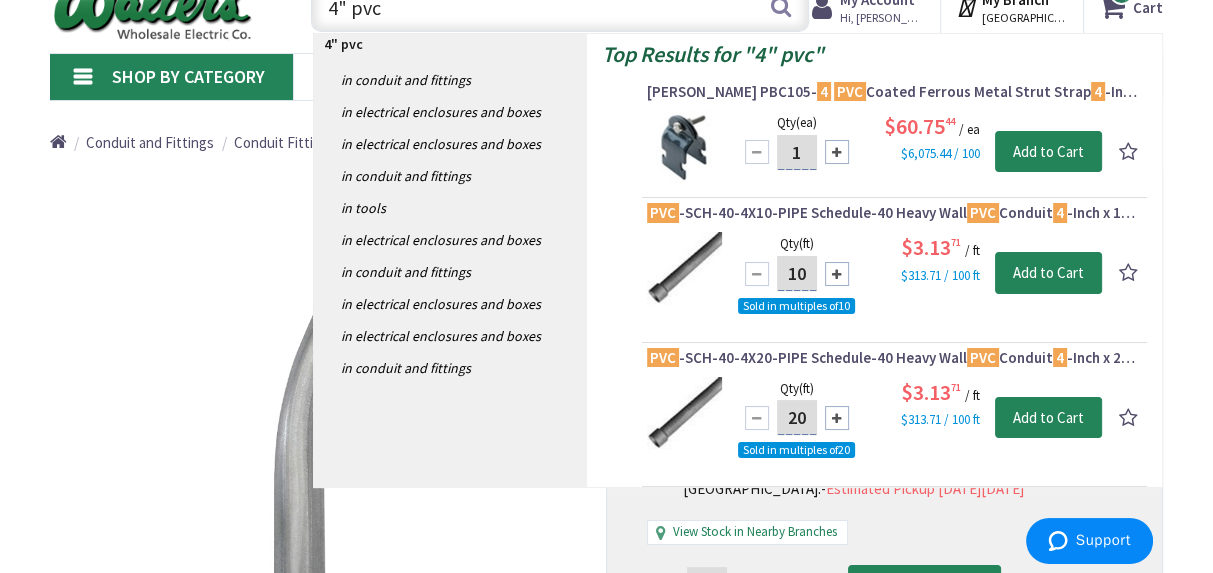 scroll, scrollTop: 125, scrollLeft: 0, axis: vertical 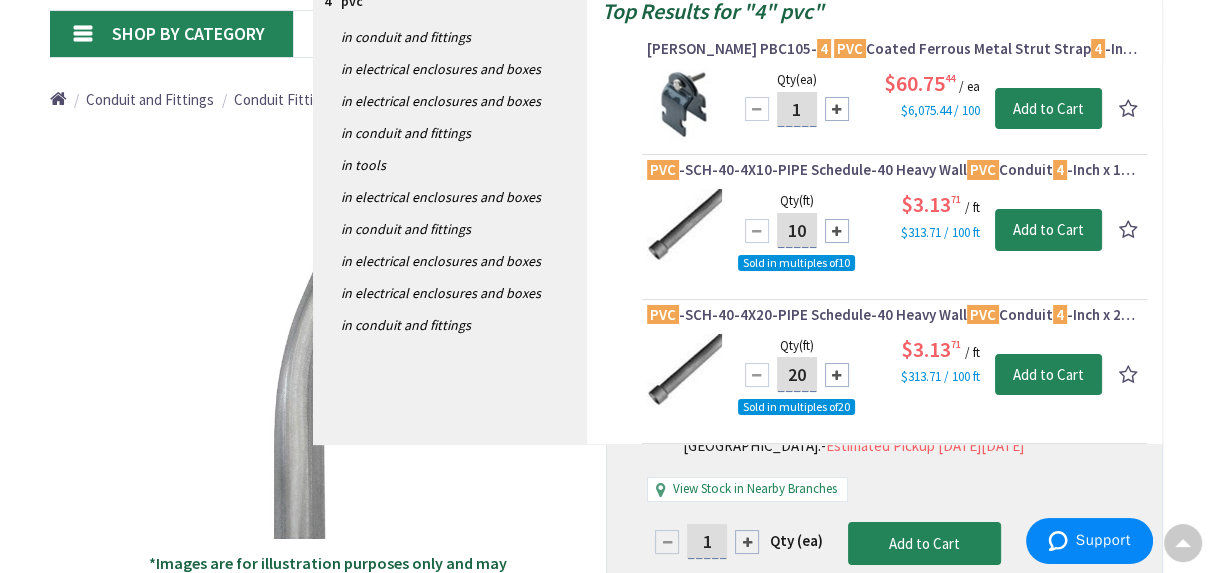 click on "PVC -SCH-40-4X20-PIPE Schedule-40 Heavy Wall  PVC  Conduit  4 -Inch x 20-ft" at bounding box center [894, 315] 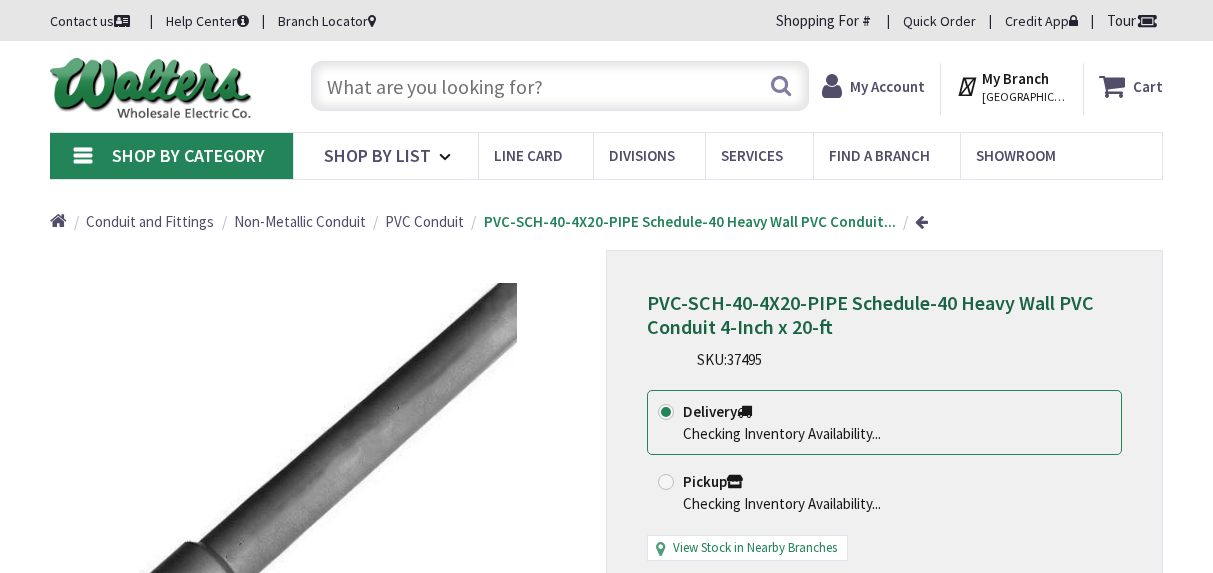 scroll, scrollTop: 0, scrollLeft: 0, axis: both 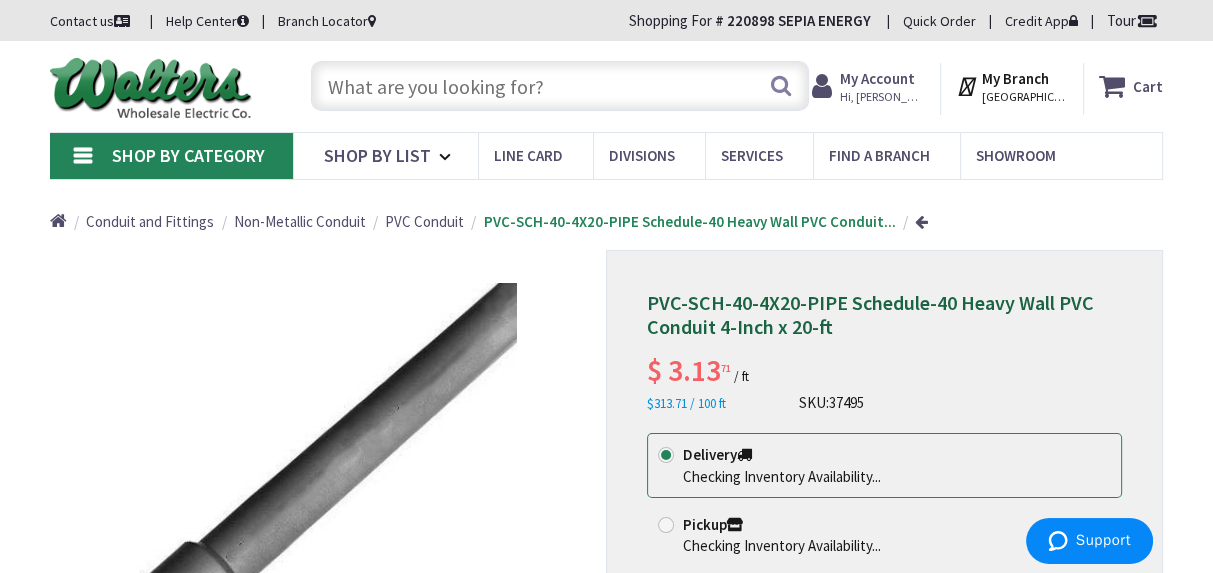click at bounding box center [559, 86] 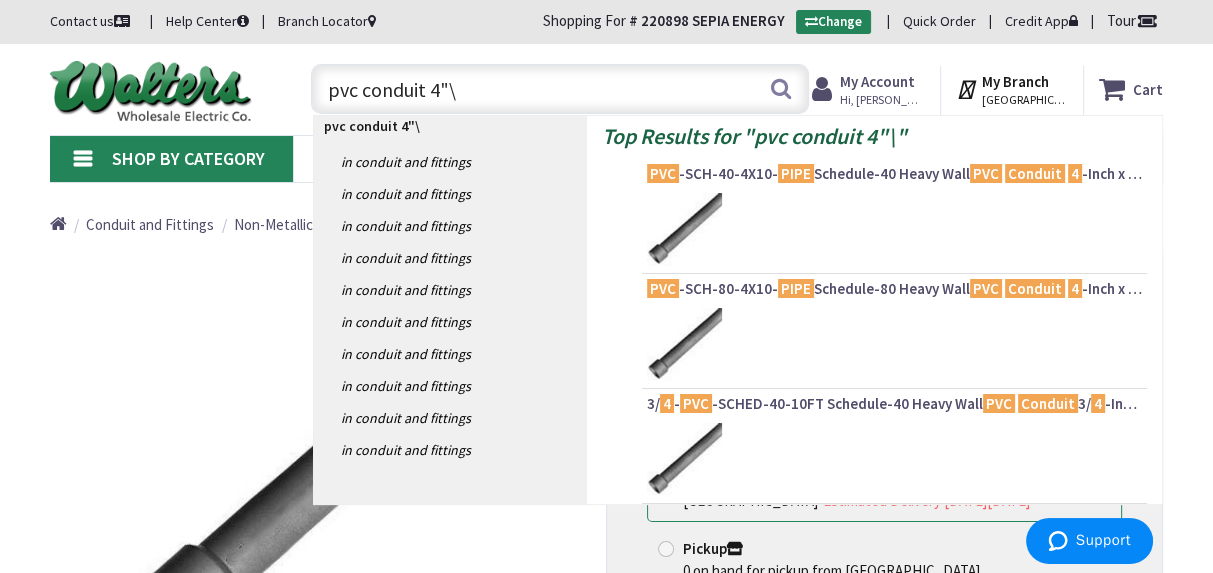 type on "pvc conduit 4"" 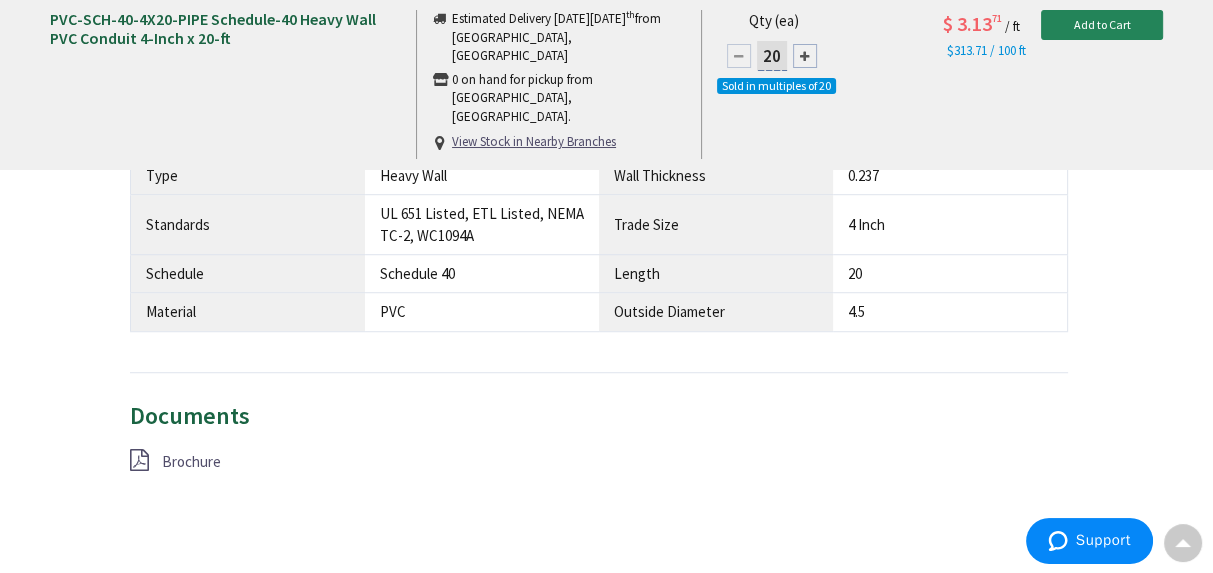 scroll, scrollTop: 1250, scrollLeft: 0, axis: vertical 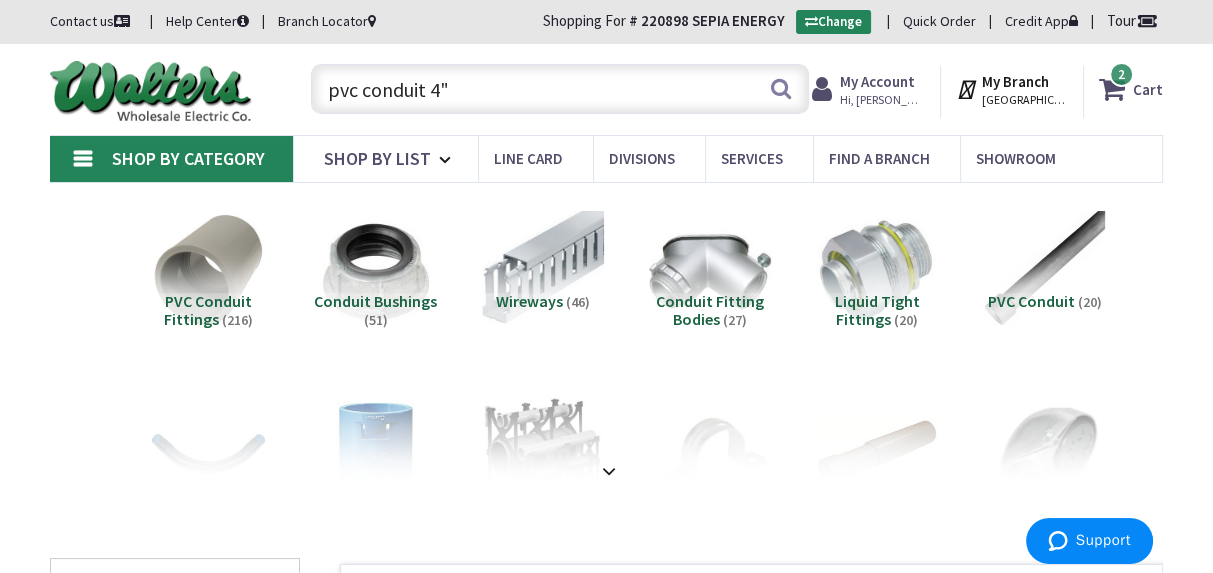 click on "pvc conduit 4"" at bounding box center [559, 89] 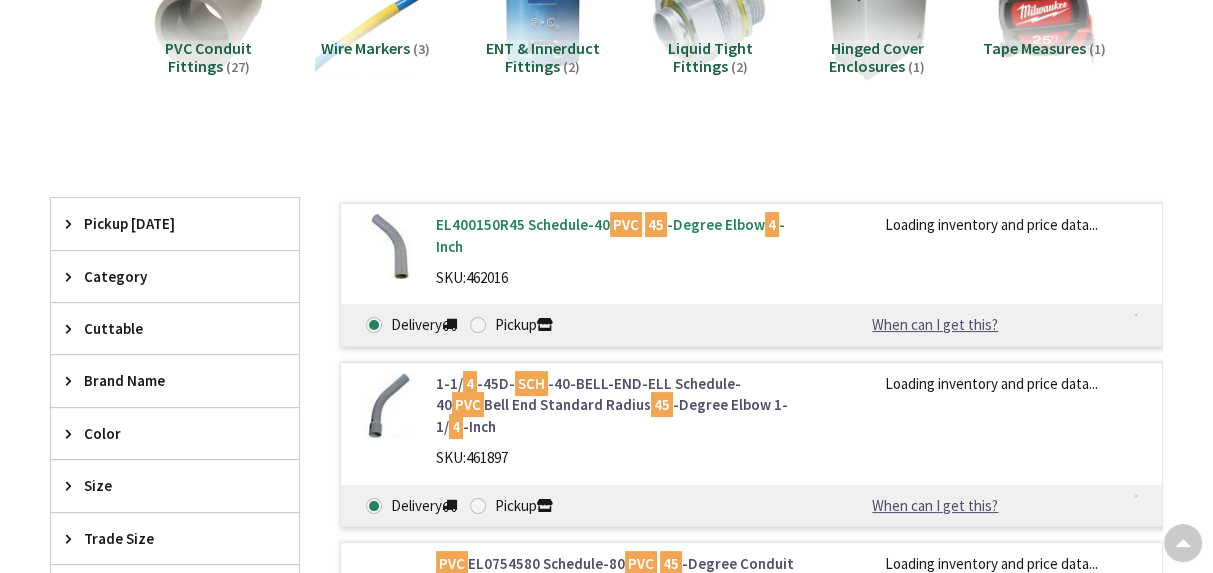 scroll, scrollTop: 252, scrollLeft: 0, axis: vertical 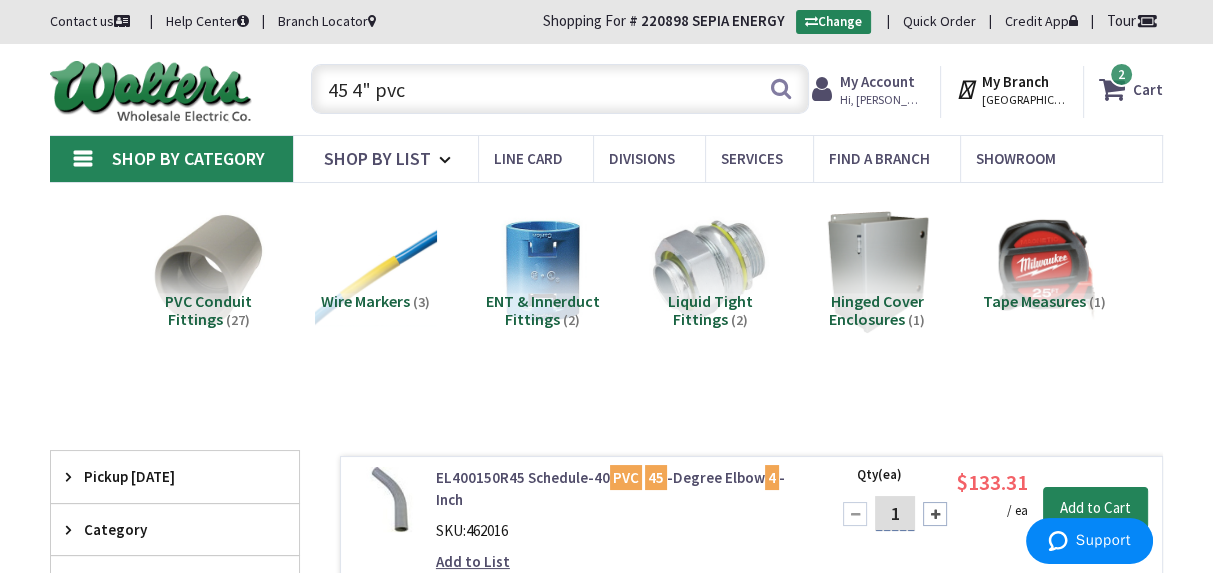 click on "45 4" pvc" at bounding box center [559, 89] 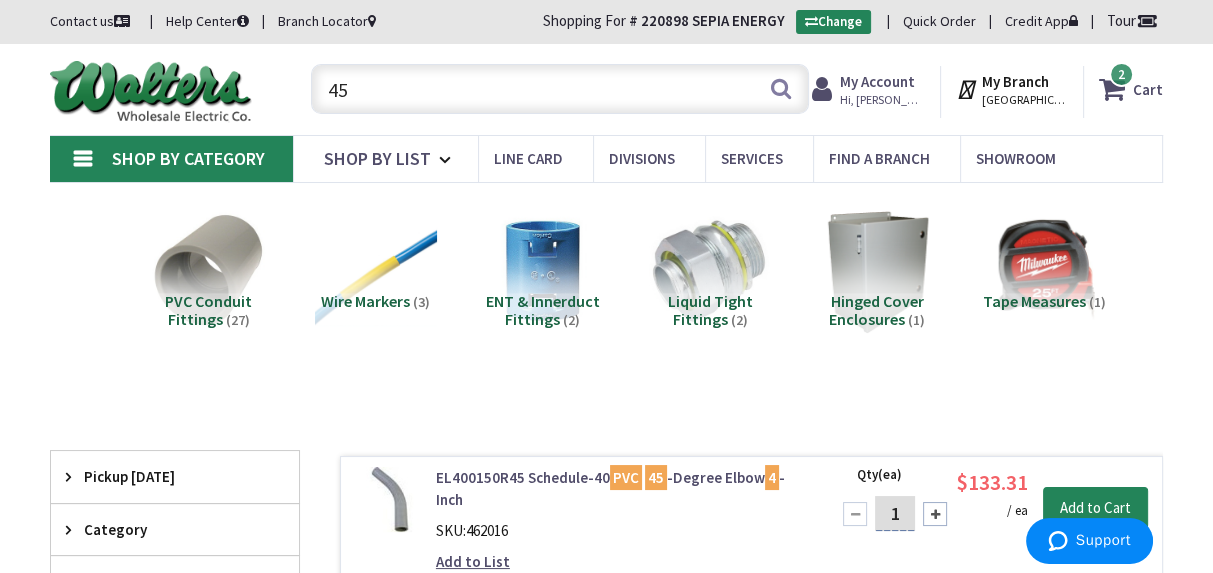 type on "4" 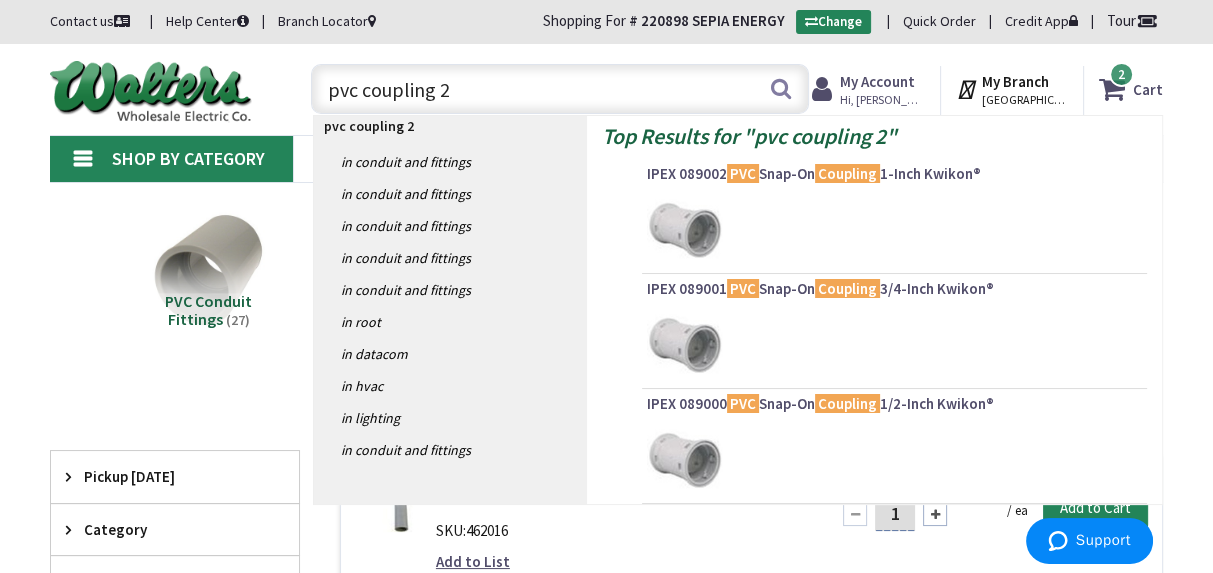 type on "pvc coupling 2"" 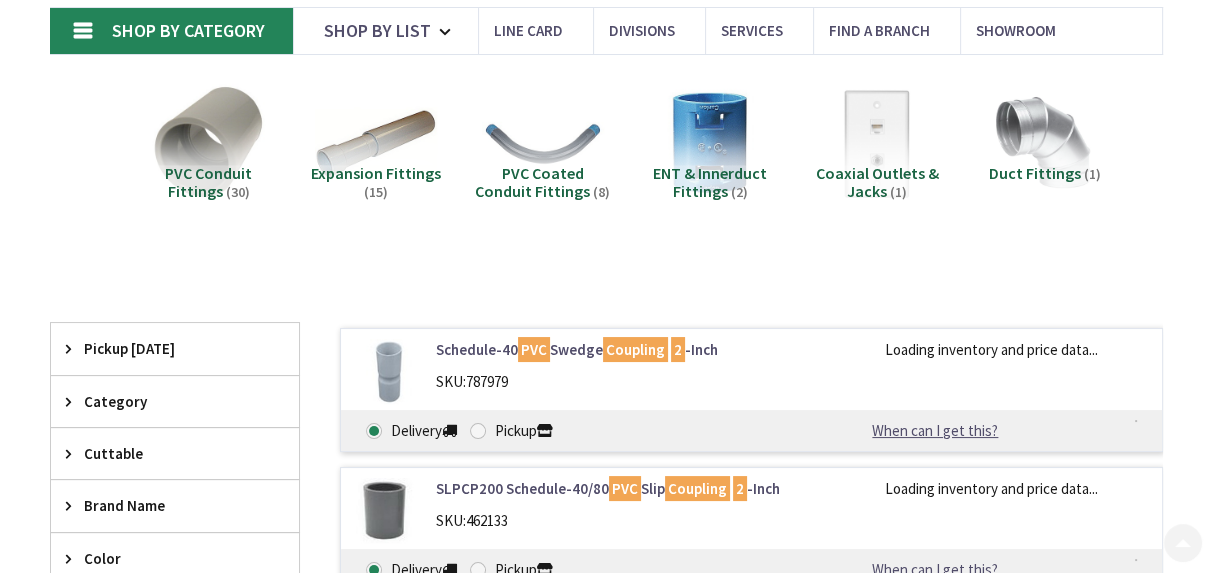scroll, scrollTop: 127, scrollLeft: 0, axis: vertical 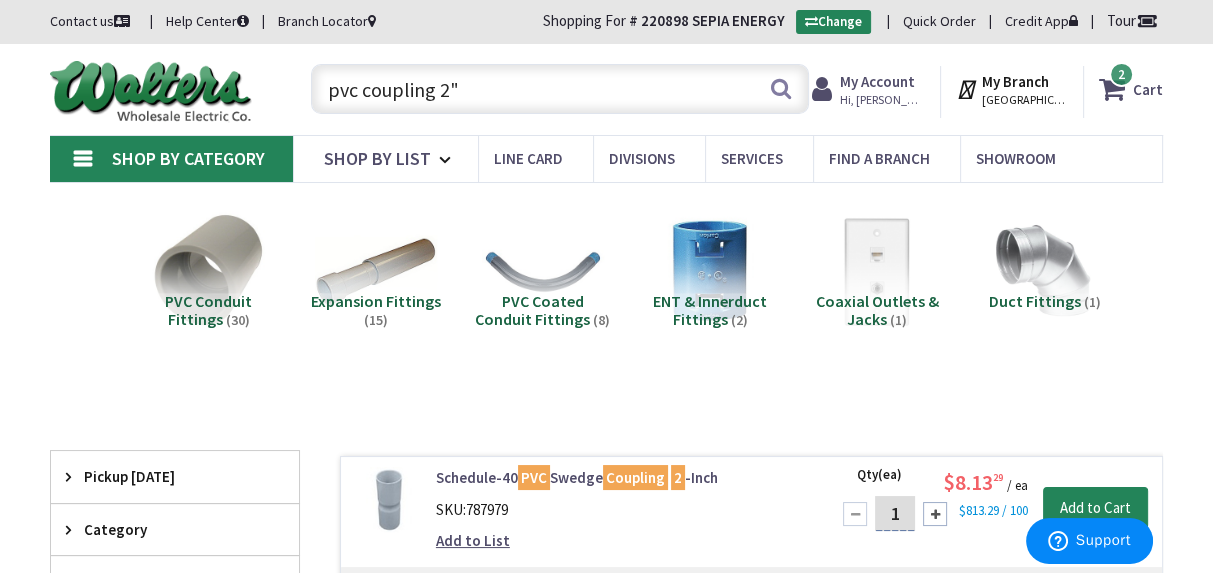 click on "pvc coupling 2"" at bounding box center [559, 89] 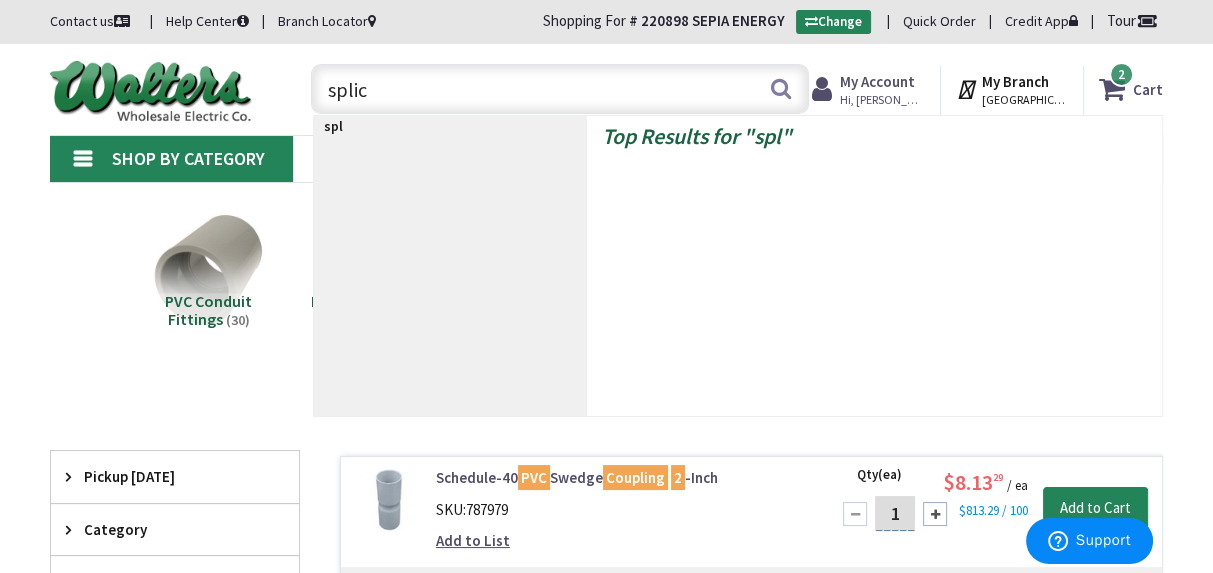 type on "splice" 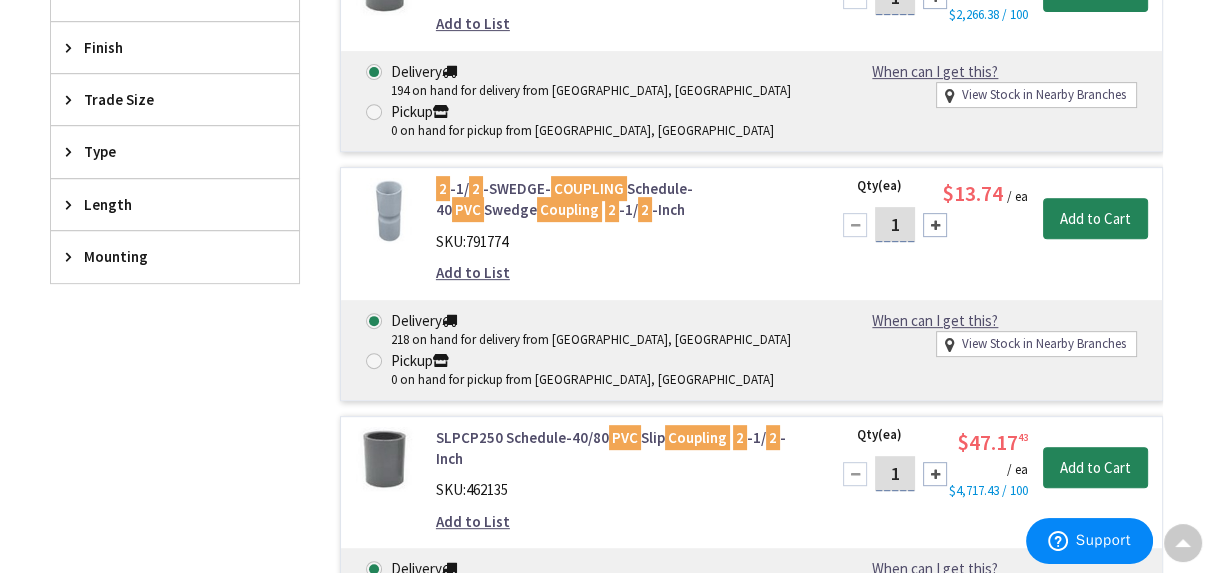 scroll, scrollTop: 875, scrollLeft: 0, axis: vertical 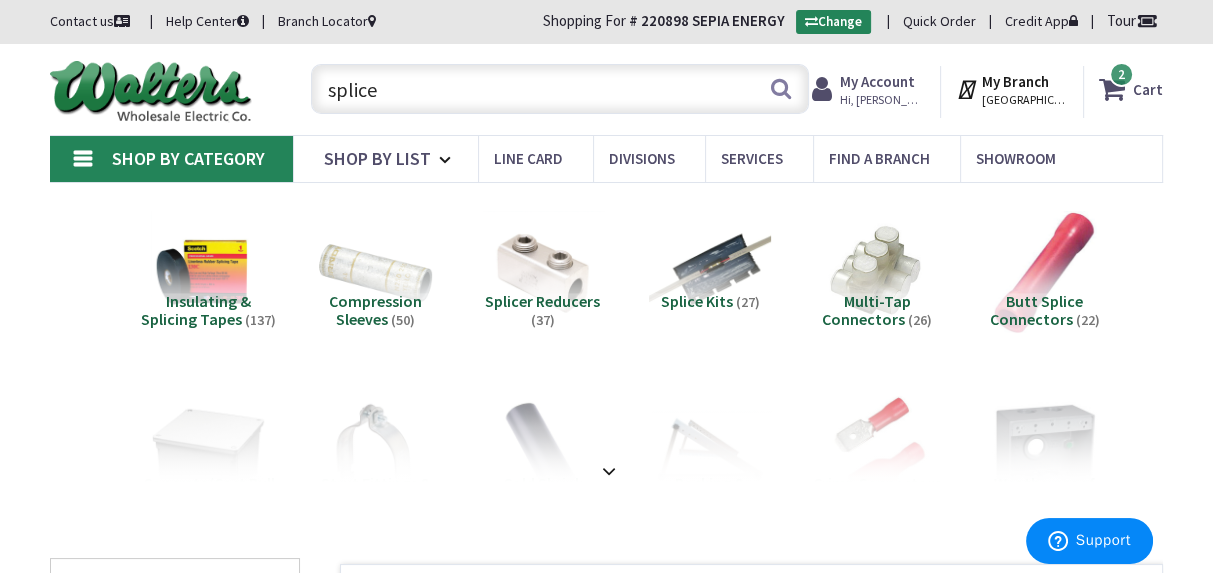 click on "splice" at bounding box center (559, 89) 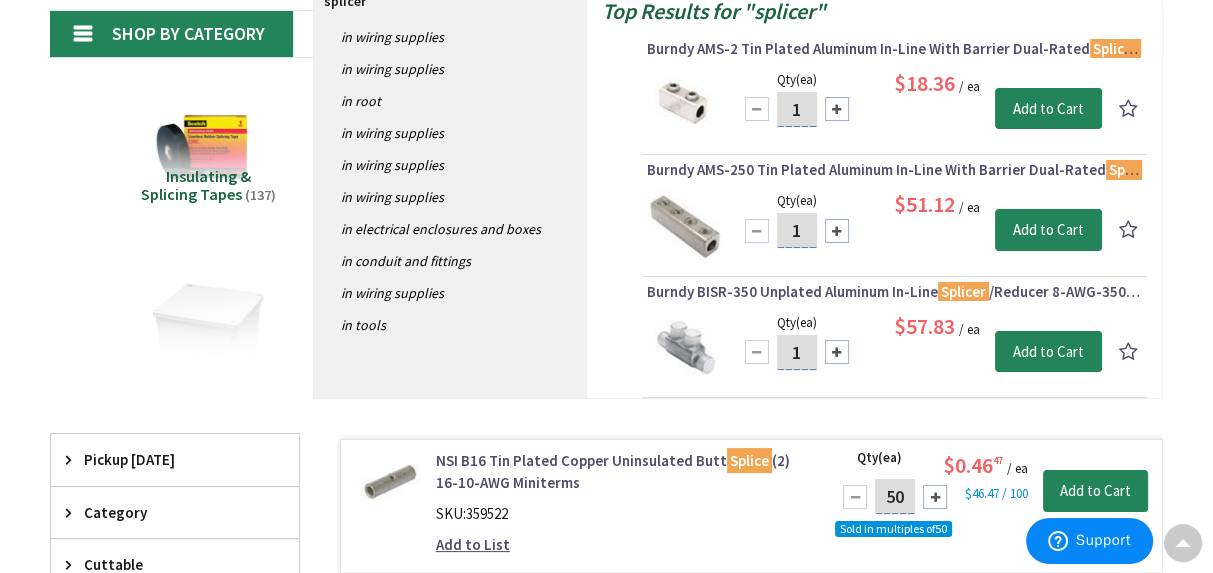 scroll, scrollTop: 0, scrollLeft: 0, axis: both 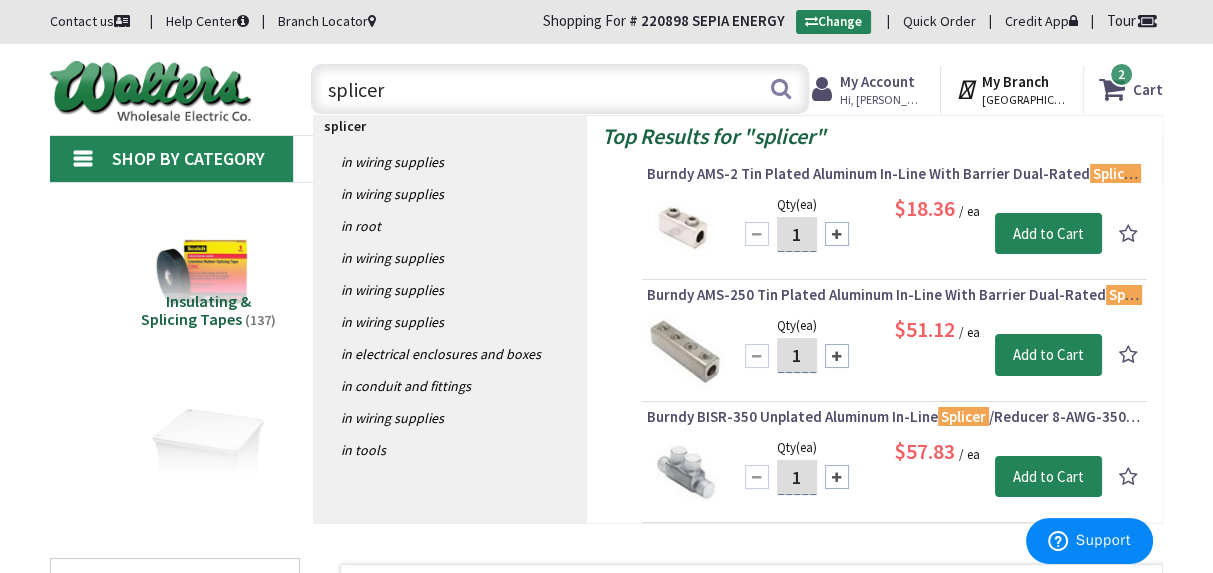 click on "splicer" at bounding box center [559, 89] 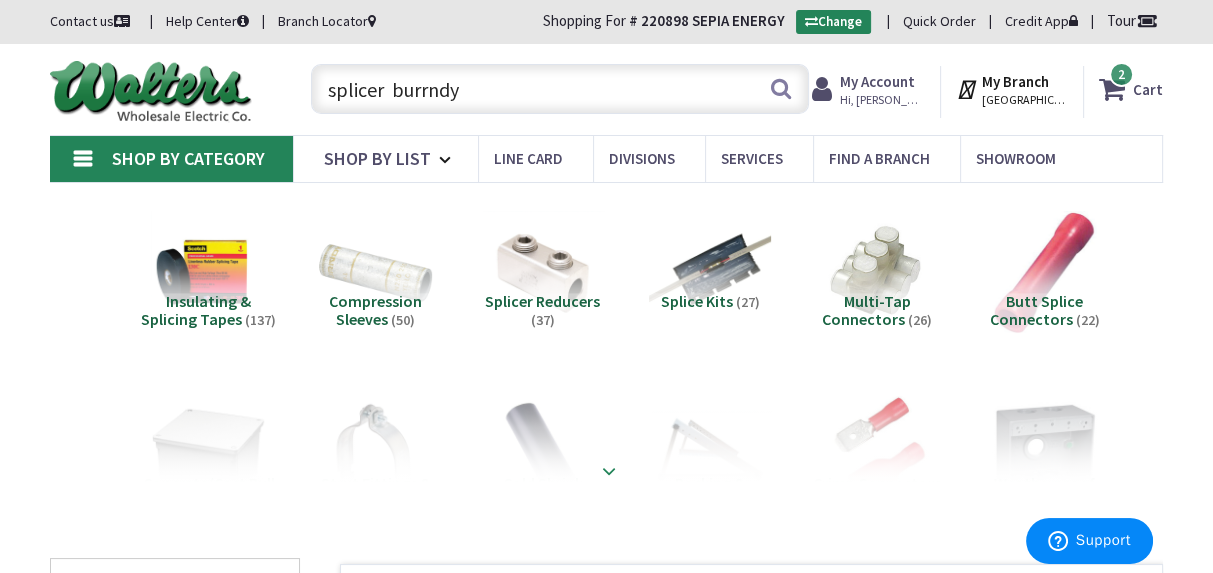 type on "splicer  burrndy" 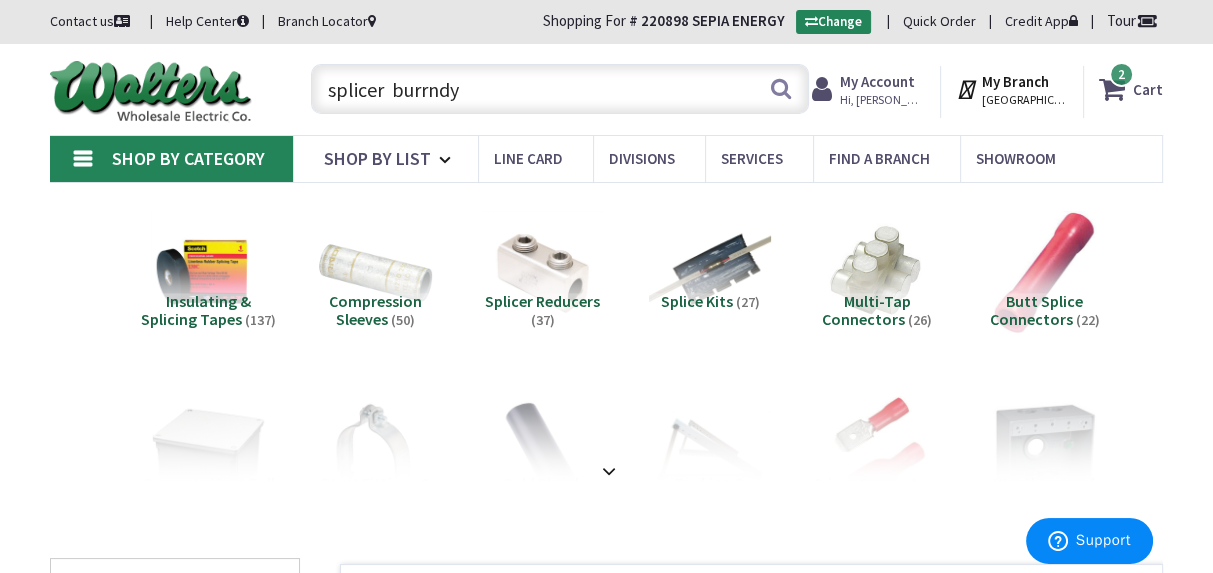 scroll, scrollTop: 125, scrollLeft: 0, axis: vertical 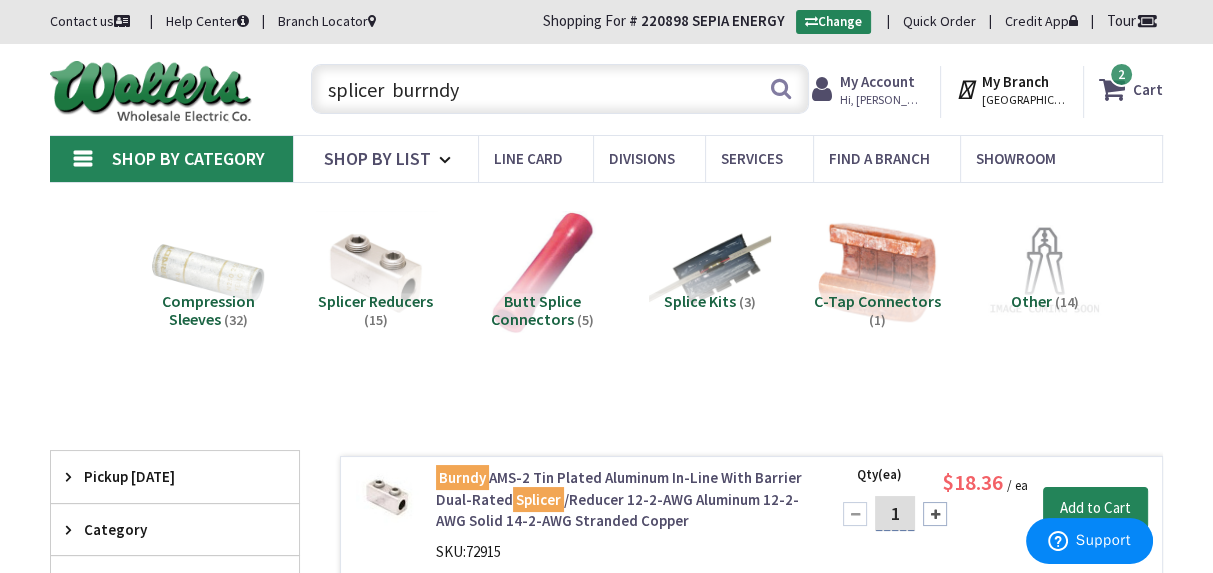 click on "splicer  burrndy" at bounding box center (559, 89) 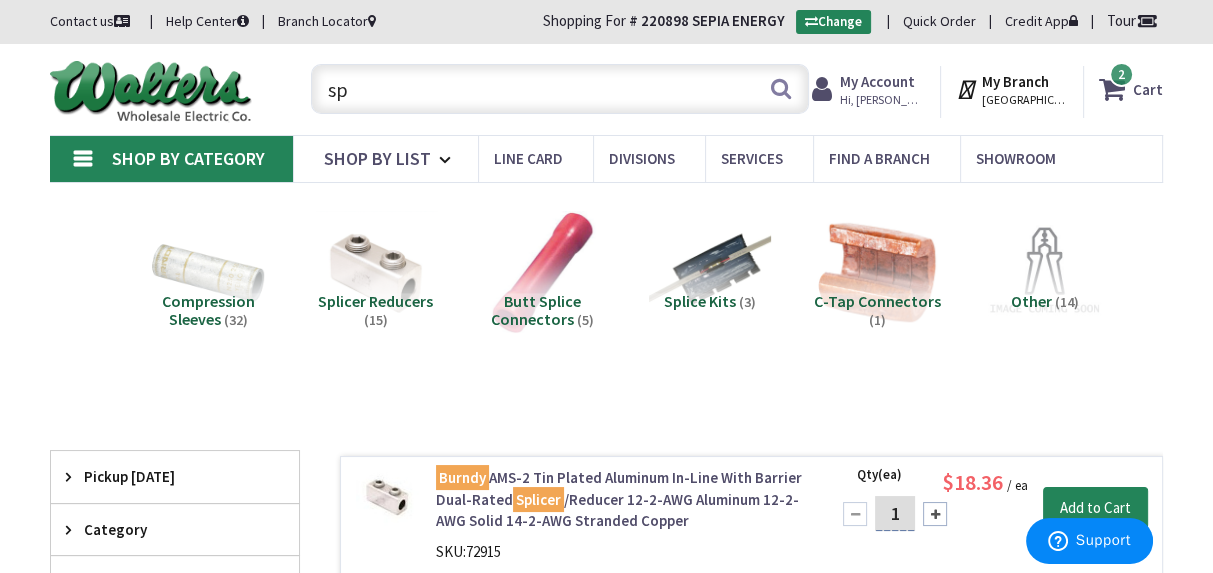 type on "s" 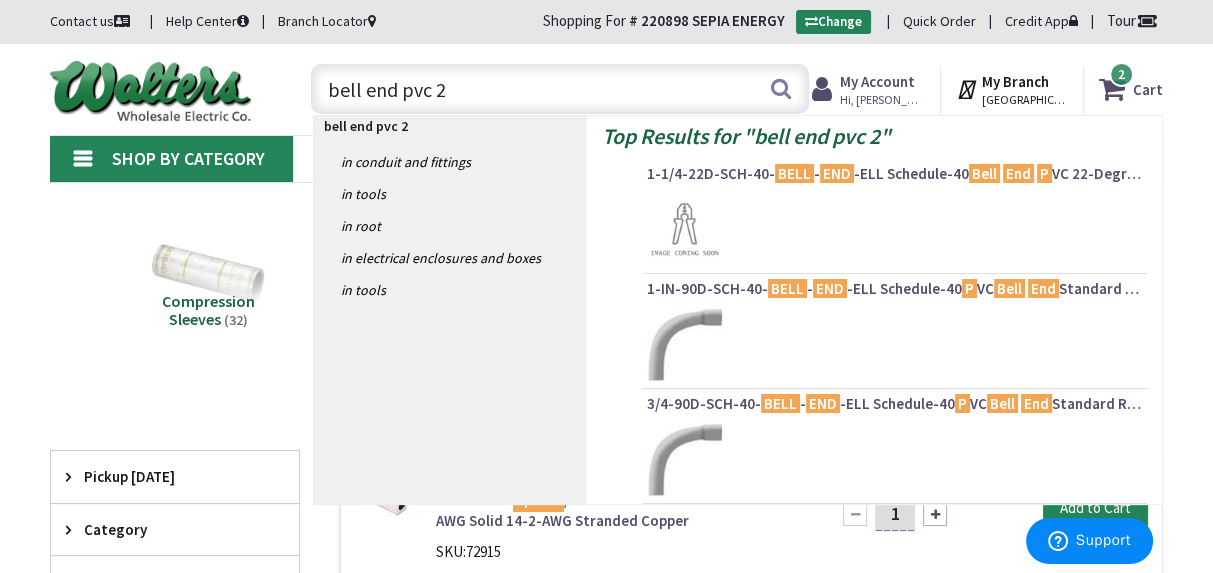 type on "bell end pvc 2"" 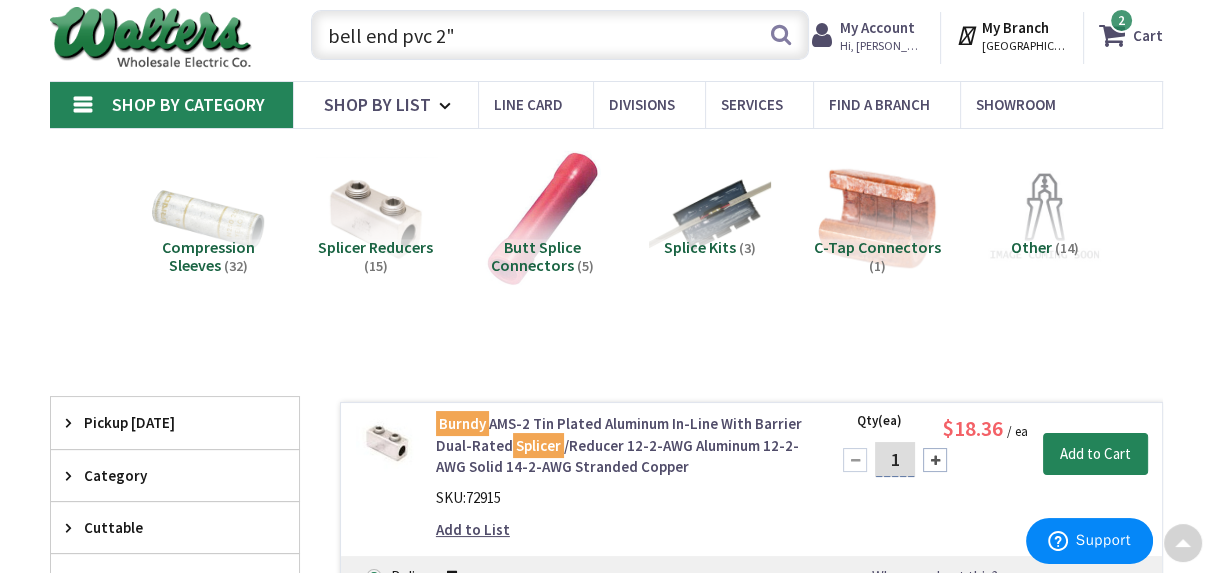 scroll, scrollTop: 0, scrollLeft: 0, axis: both 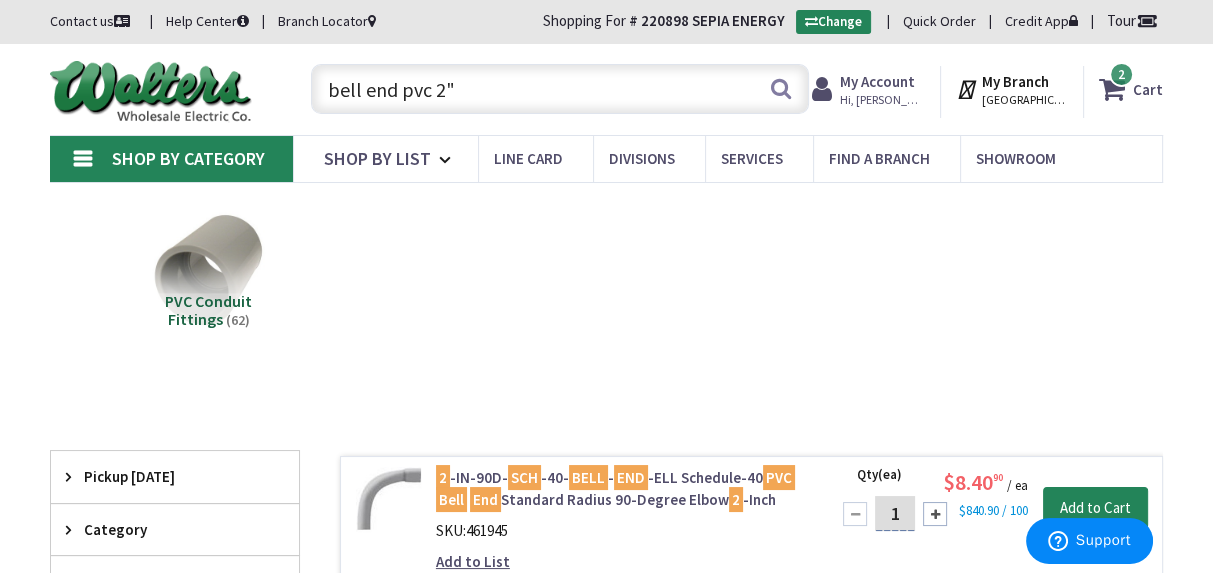 click on "bell end pvc 2"" at bounding box center [559, 89] 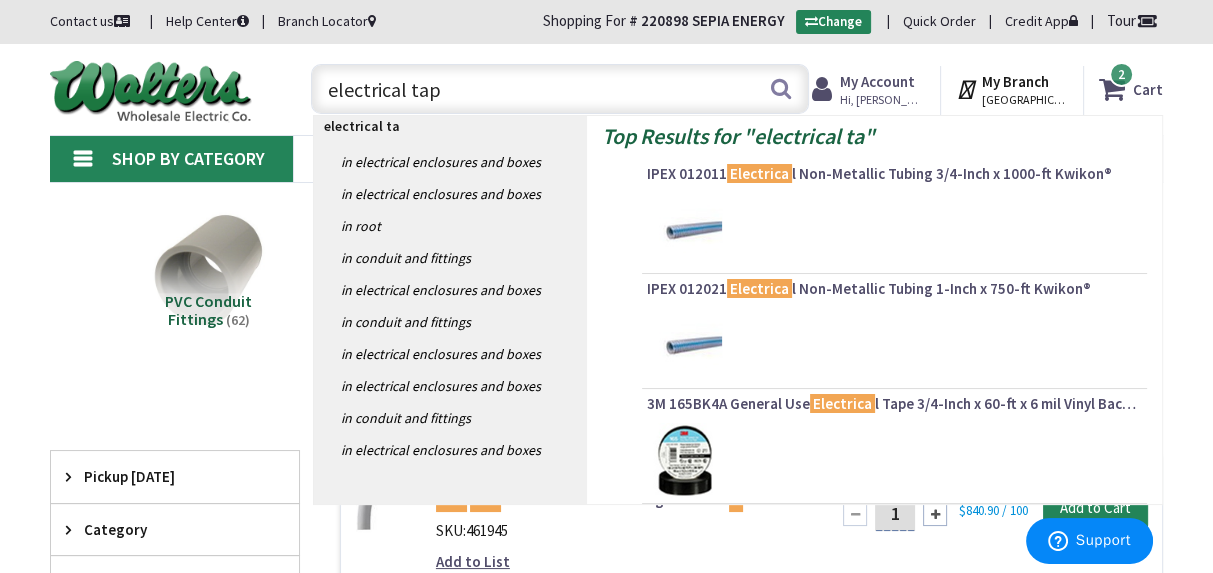 type on "electrical tape" 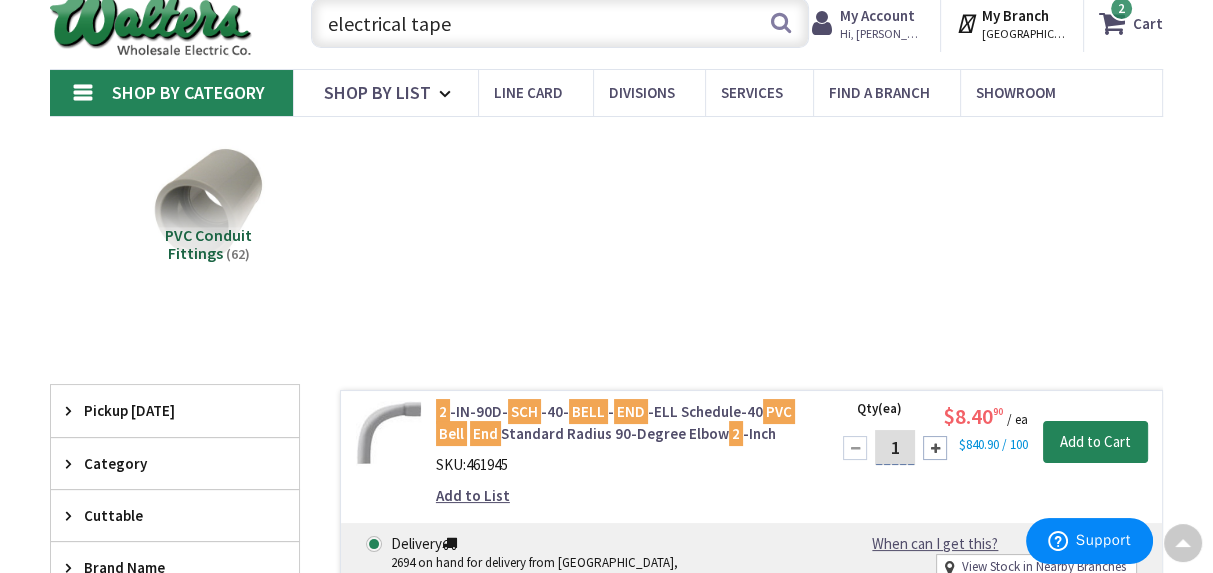 scroll, scrollTop: 0, scrollLeft: 0, axis: both 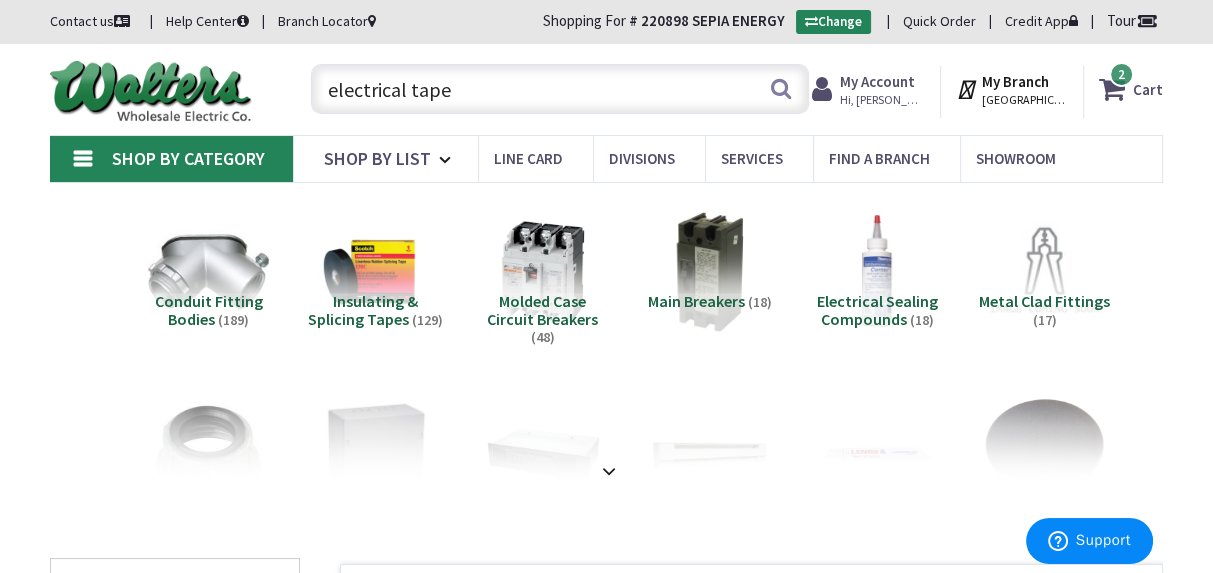 drag, startPoint x: 480, startPoint y: 82, endPoint x: 171, endPoint y: 80, distance: 309.00647 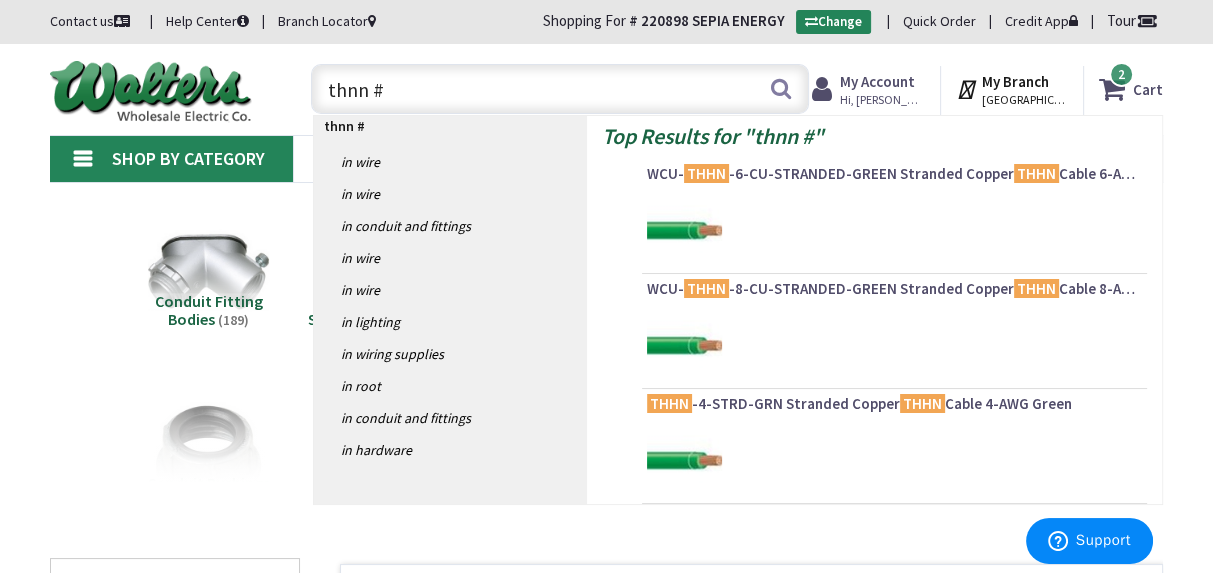 type on "thnn #4" 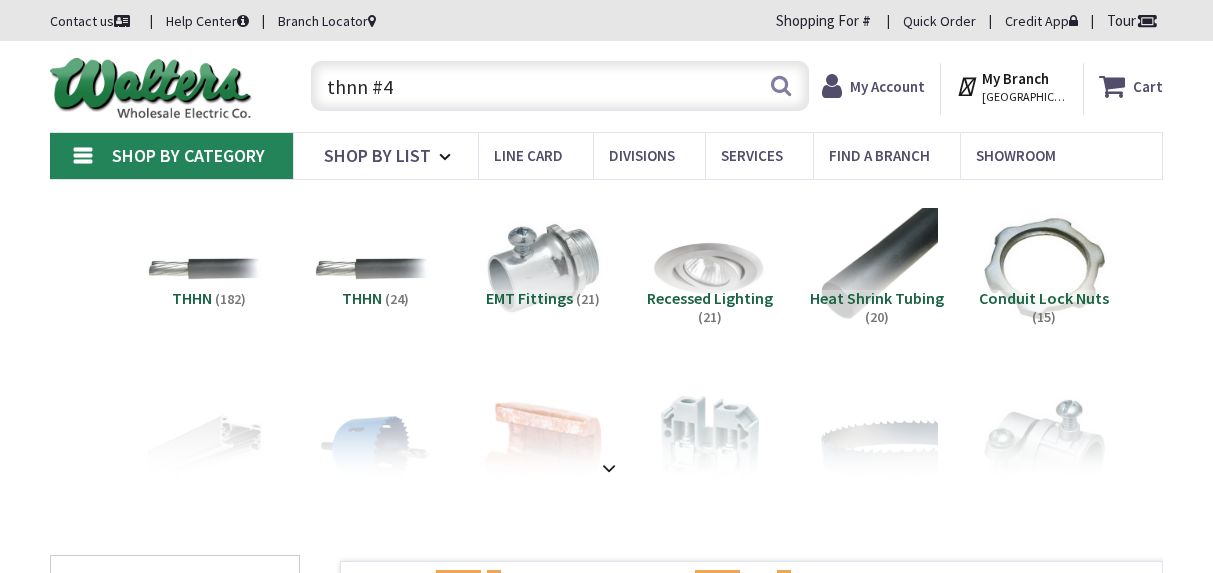 scroll, scrollTop: 0, scrollLeft: 0, axis: both 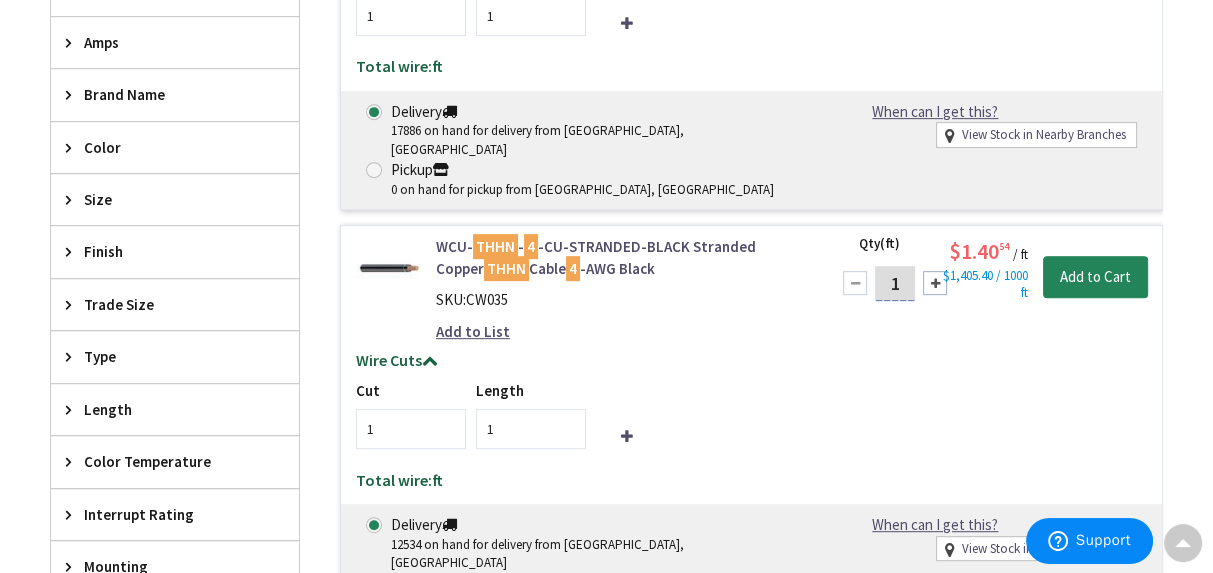 click on "1" at bounding box center [895, 283] 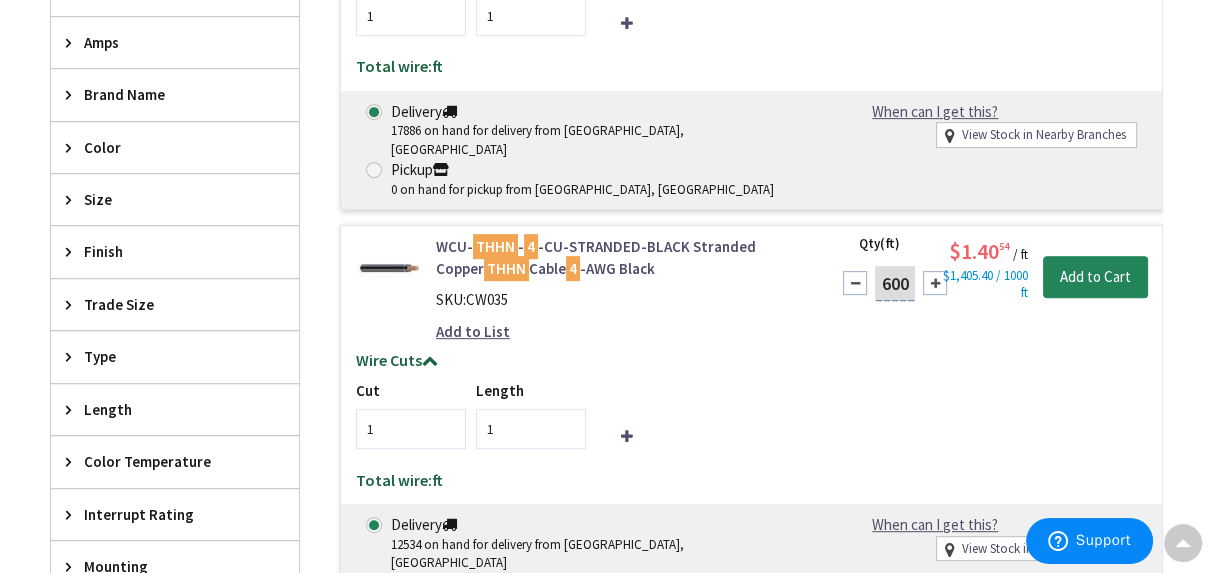type on "600" 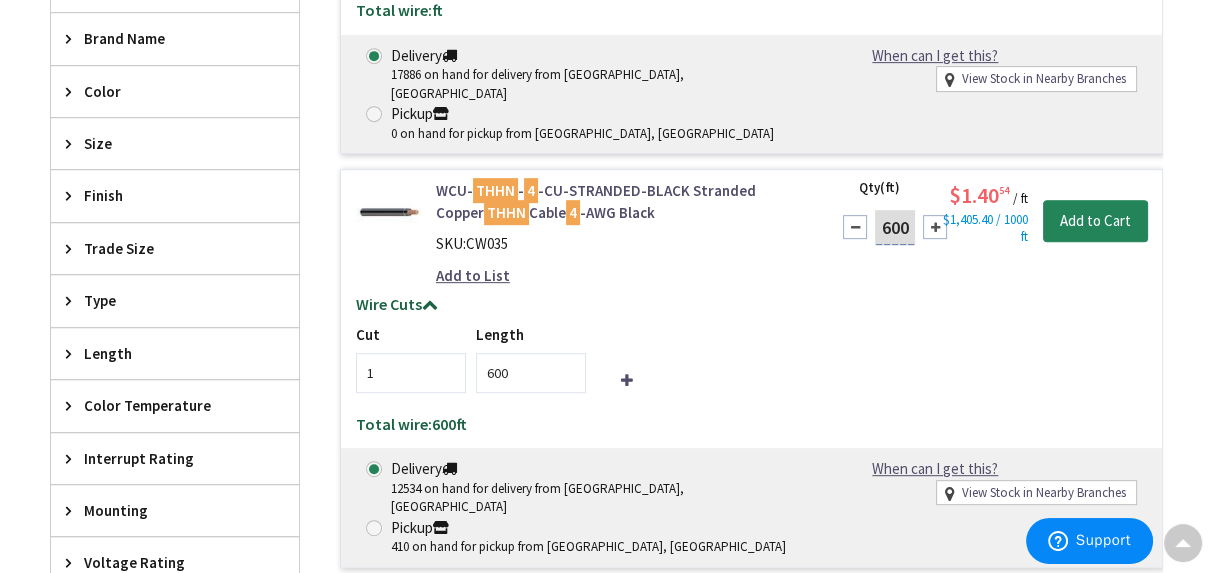 scroll, scrollTop: 877, scrollLeft: 0, axis: vertical 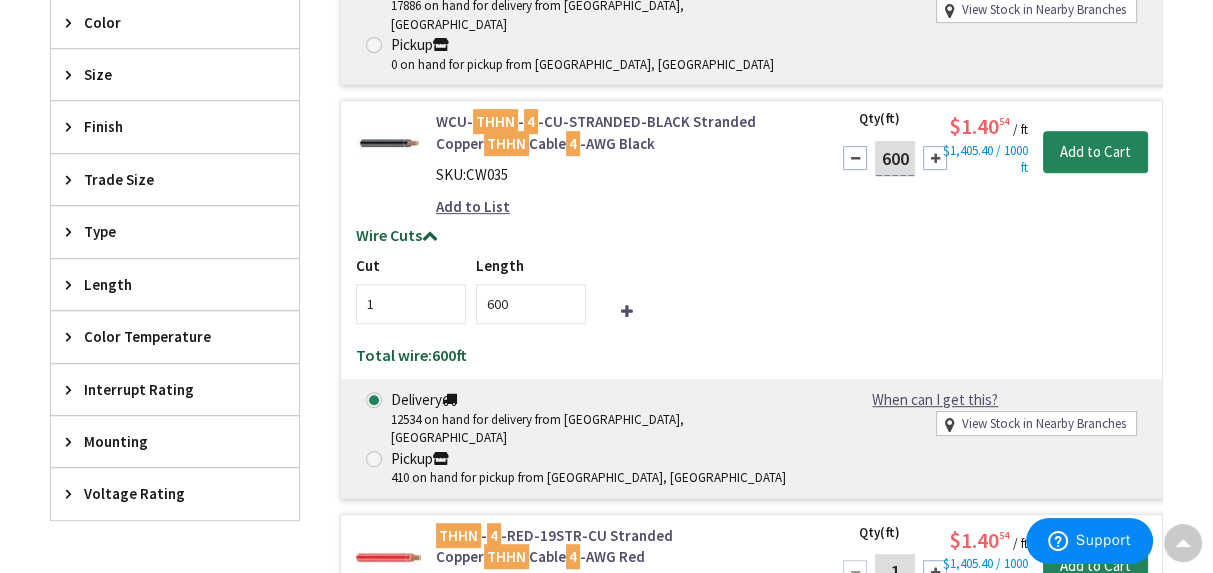 click on "Qty  (ft)
600
Please select a quantity
$1.40 54
/ ft
$1,405.40 / 1000 ft
Add to Cart" at bounding box center [991, 152] 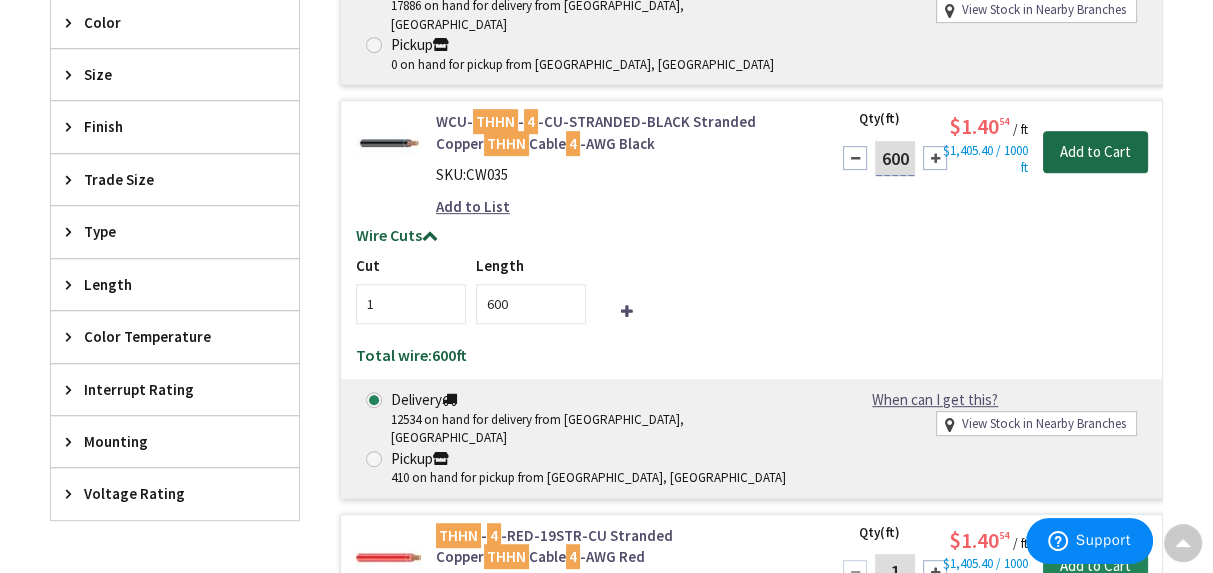 click on "Add to Cart" at bounding box center [1095, 152] 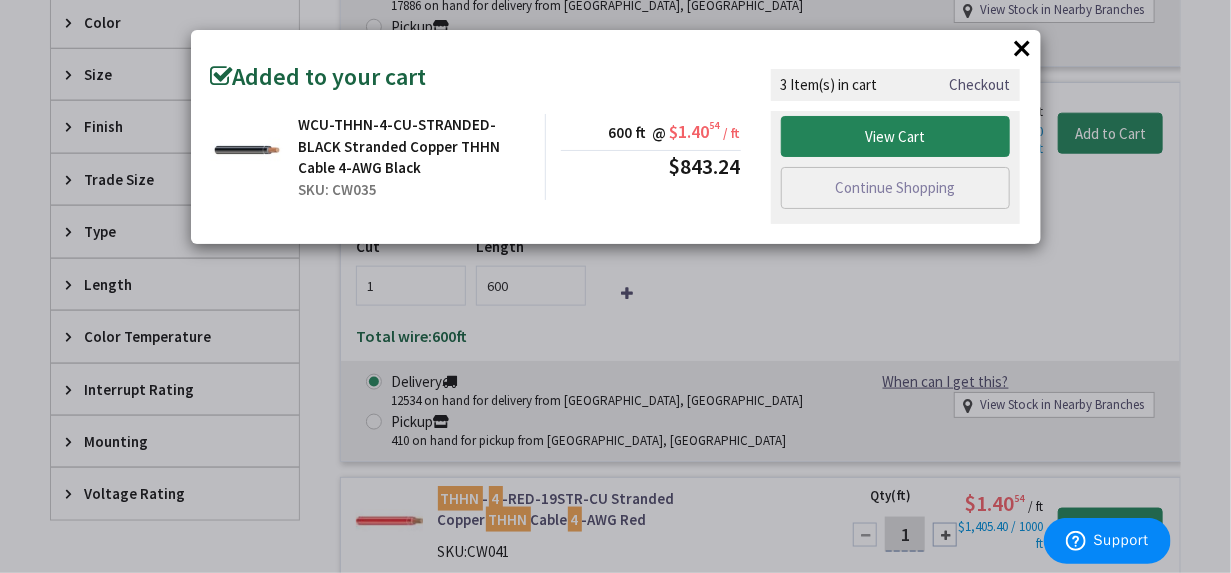 click on "×" at bounding box center [1023, 48] 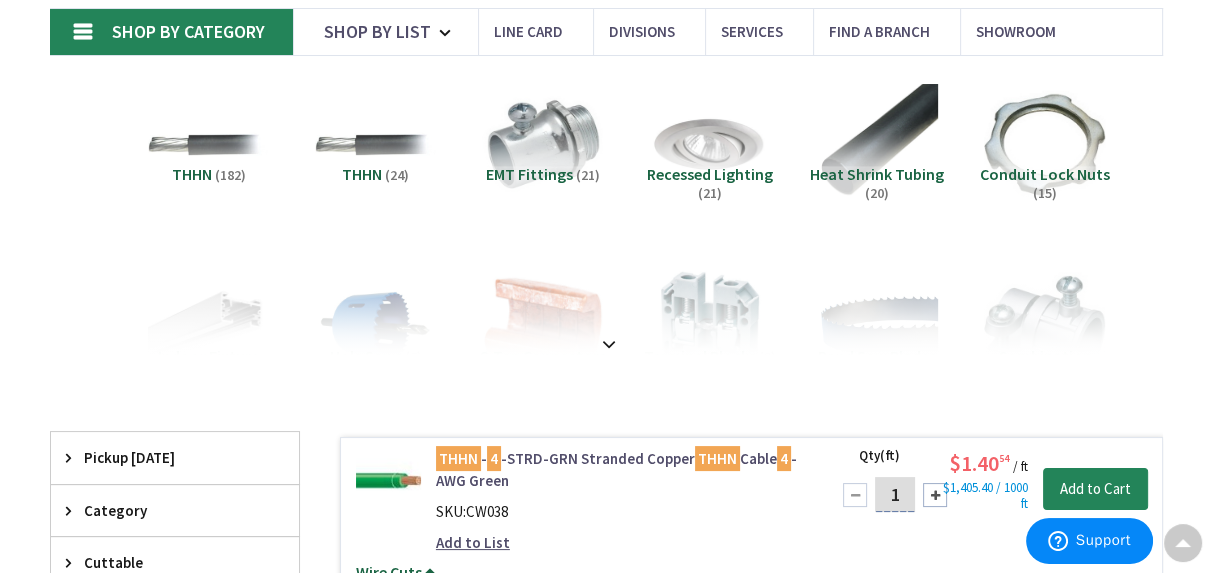 scroll, scrollTop: 2, scrollLeft: 0, axis: vertical 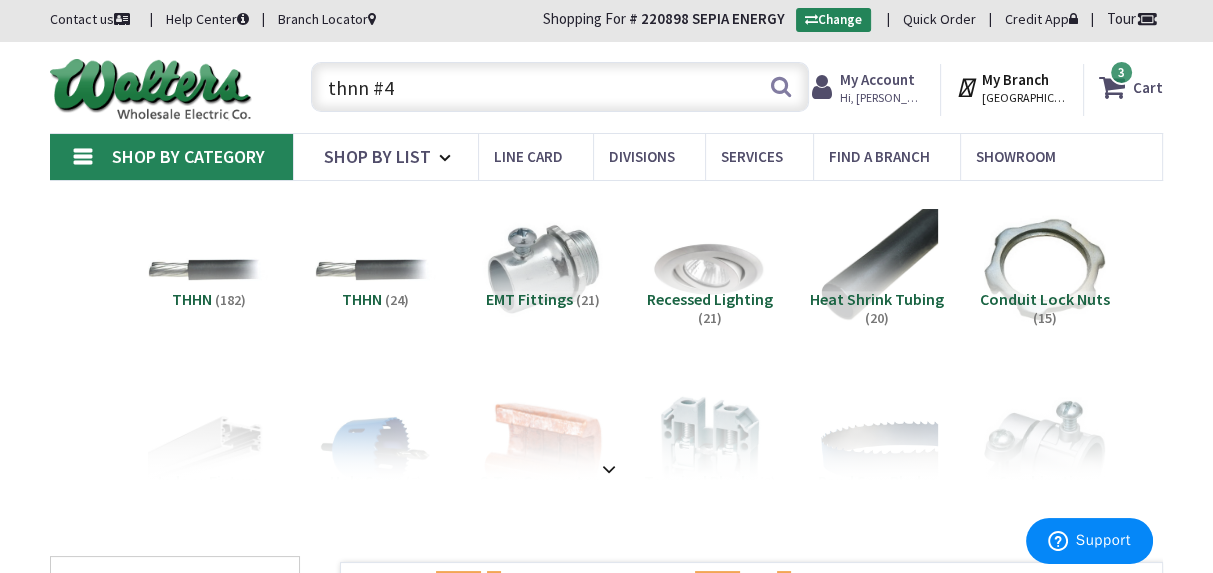 click on "thnn #4" at bounding box center [559, 87] 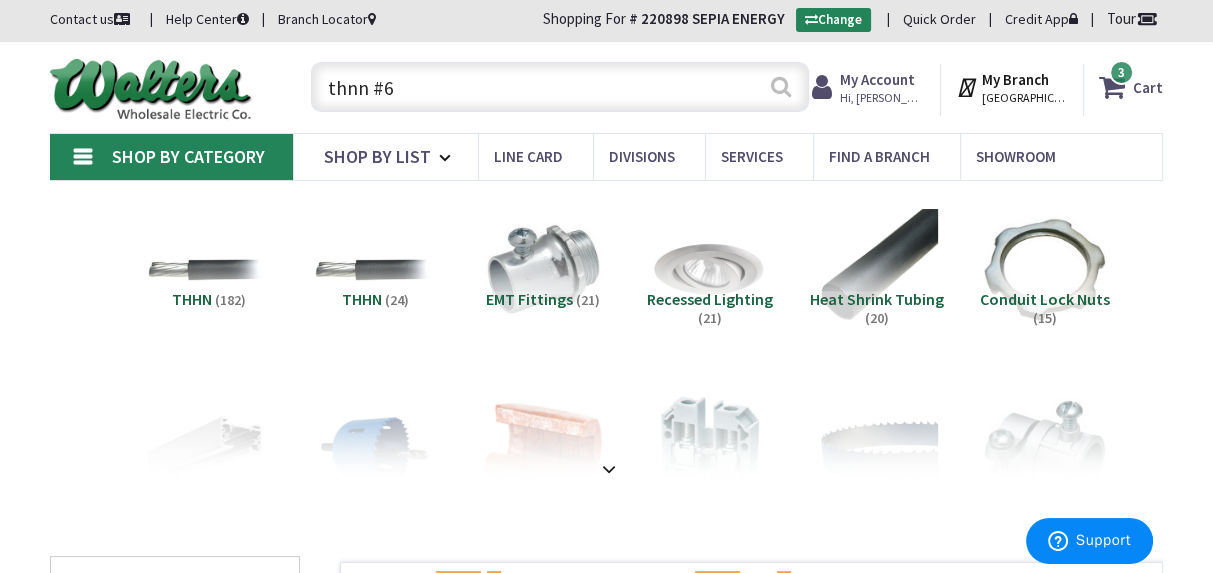 type on "thnn #6" 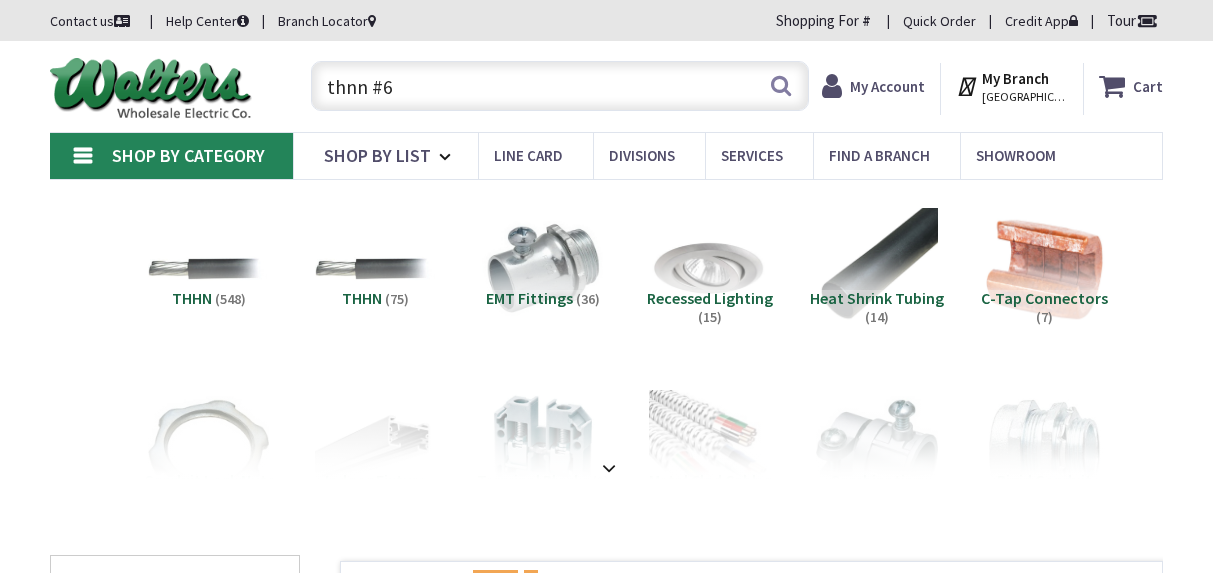 scroll, scrollTop: 0, scrollLeft: 0, axis: both 